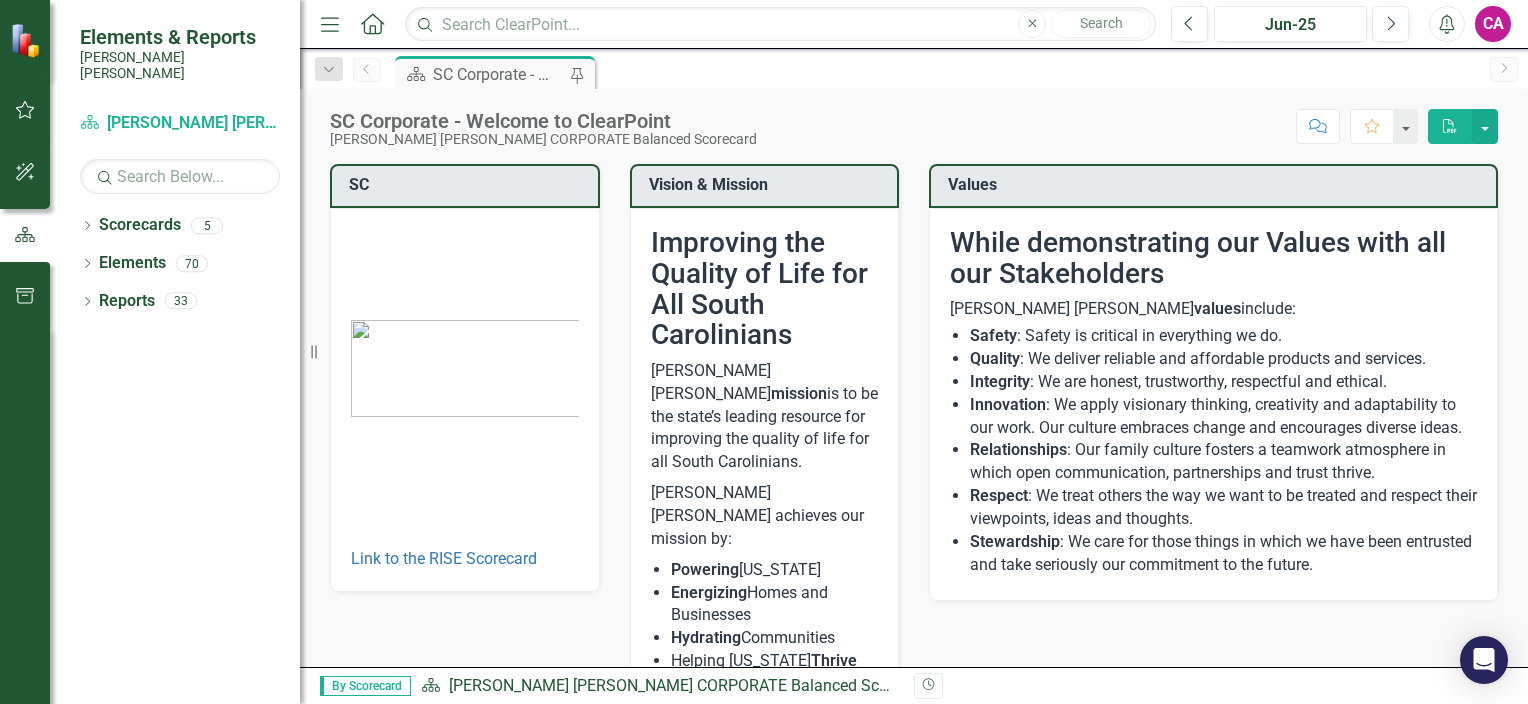 scroll, scrollTop: 0, scrollLeft: 0, axis: both 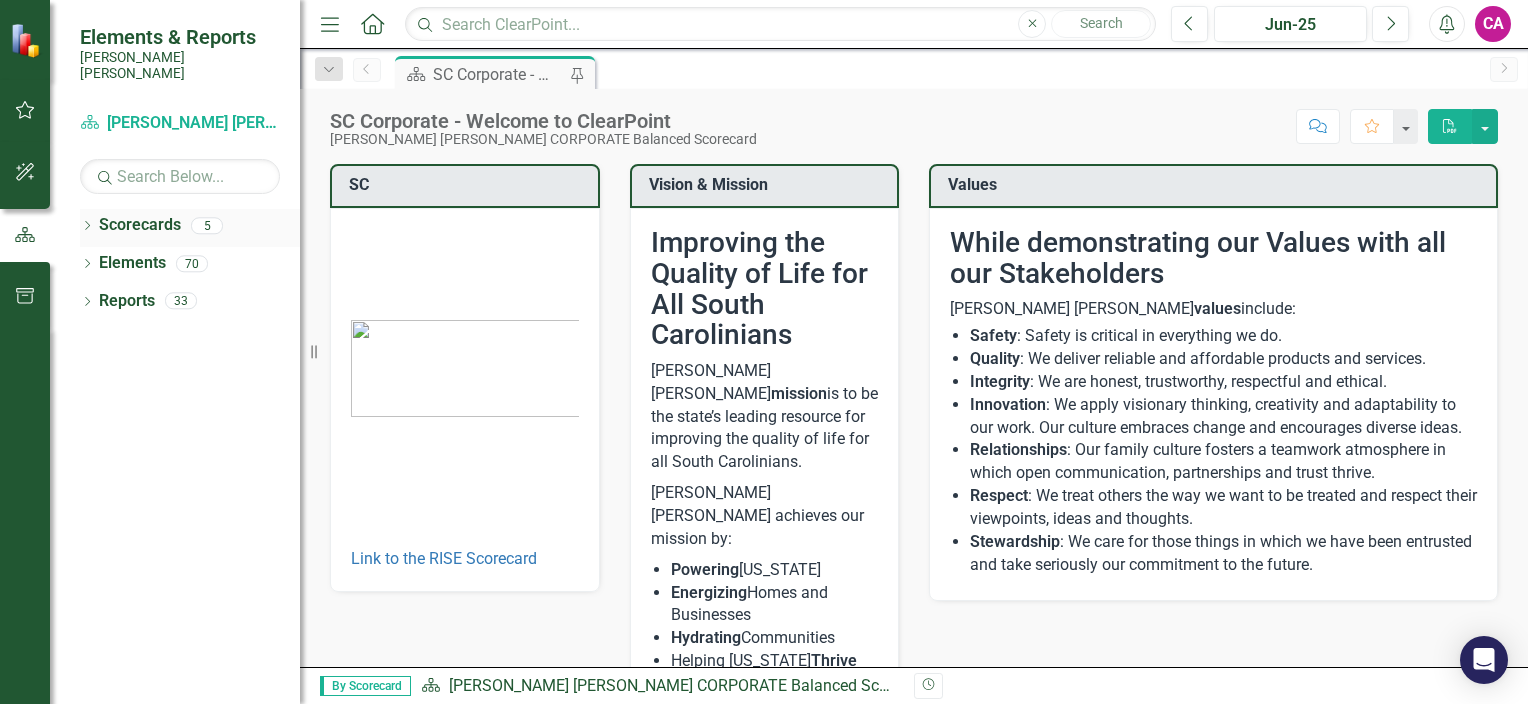 click on "Dropdown" 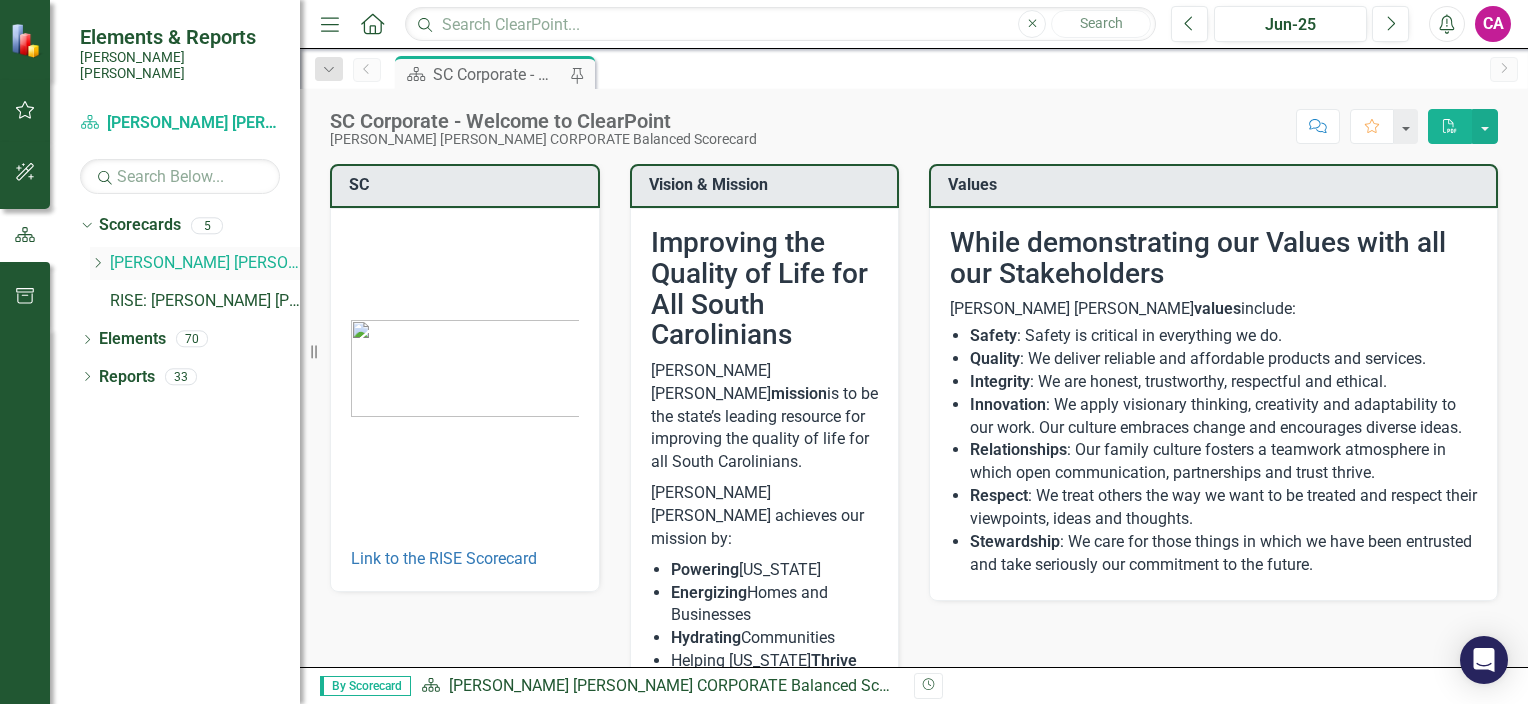 click on "Dropdown" 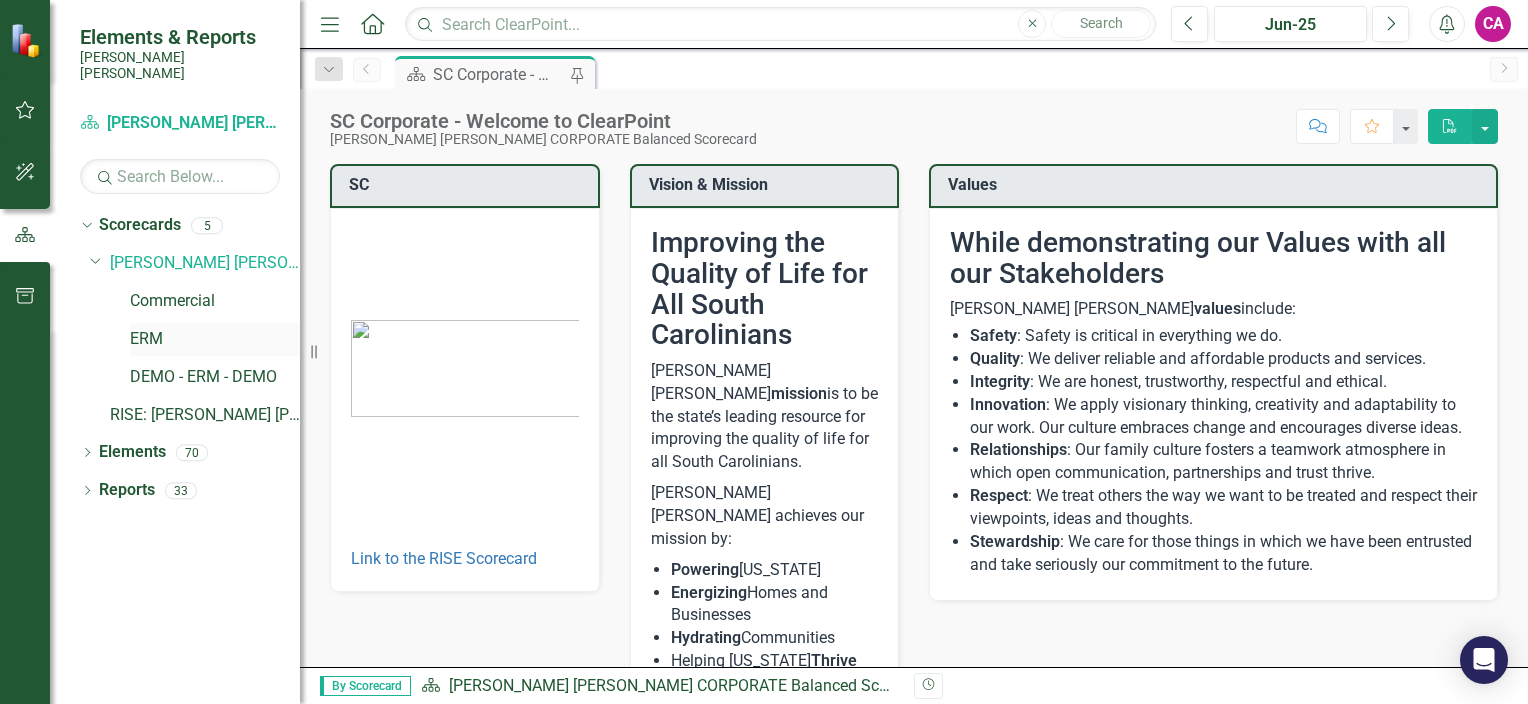 click on "ERM" at bounding box center (215, 339) 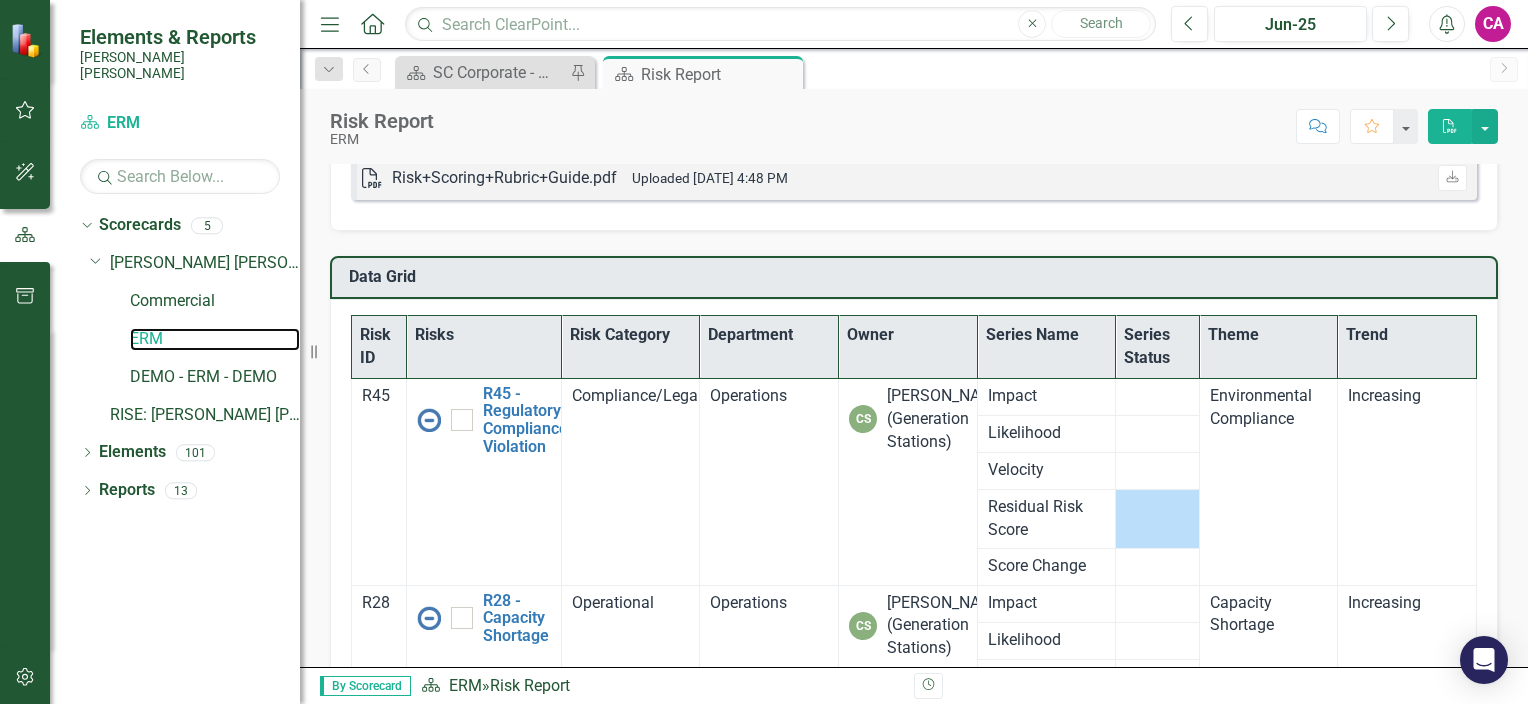 scroll, scrollTop: 0, scrollLeft: 0, axis: both 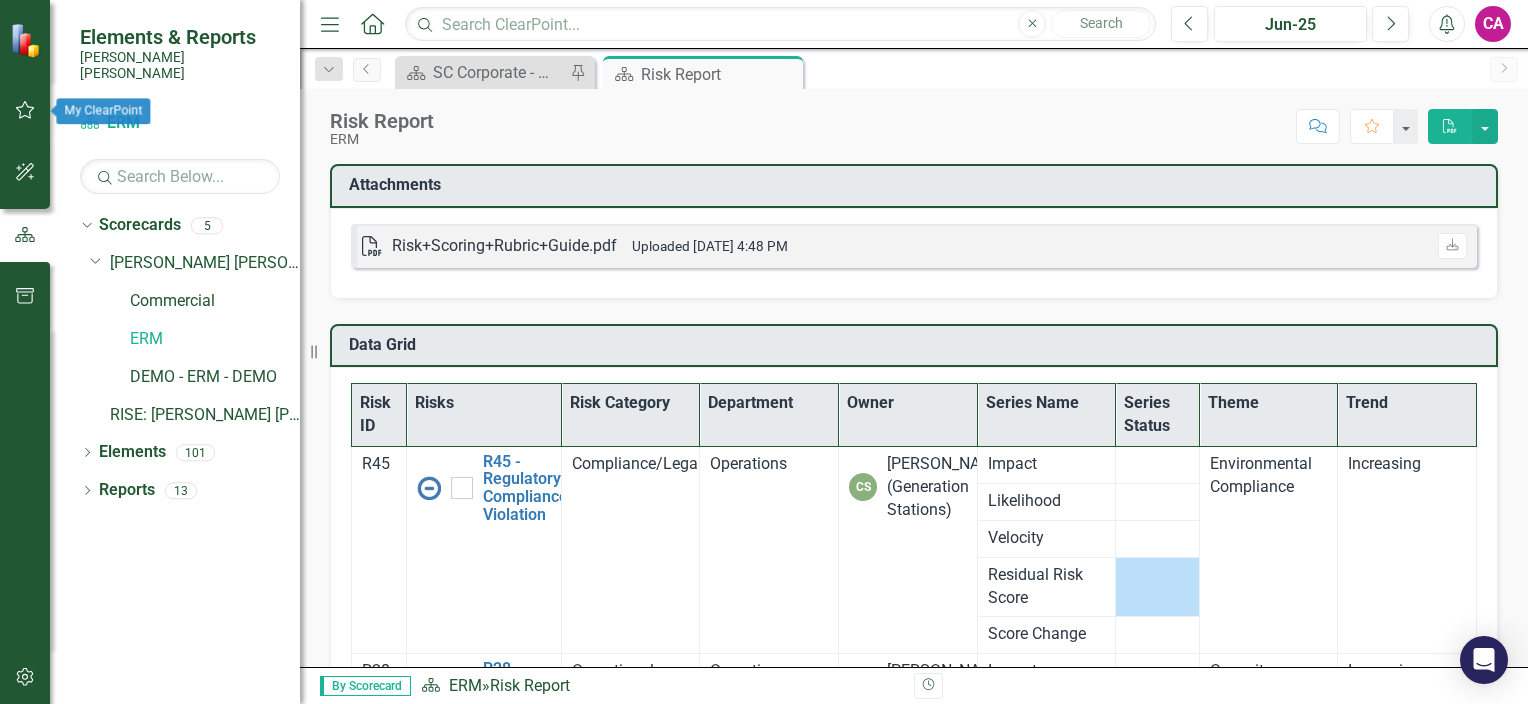 click 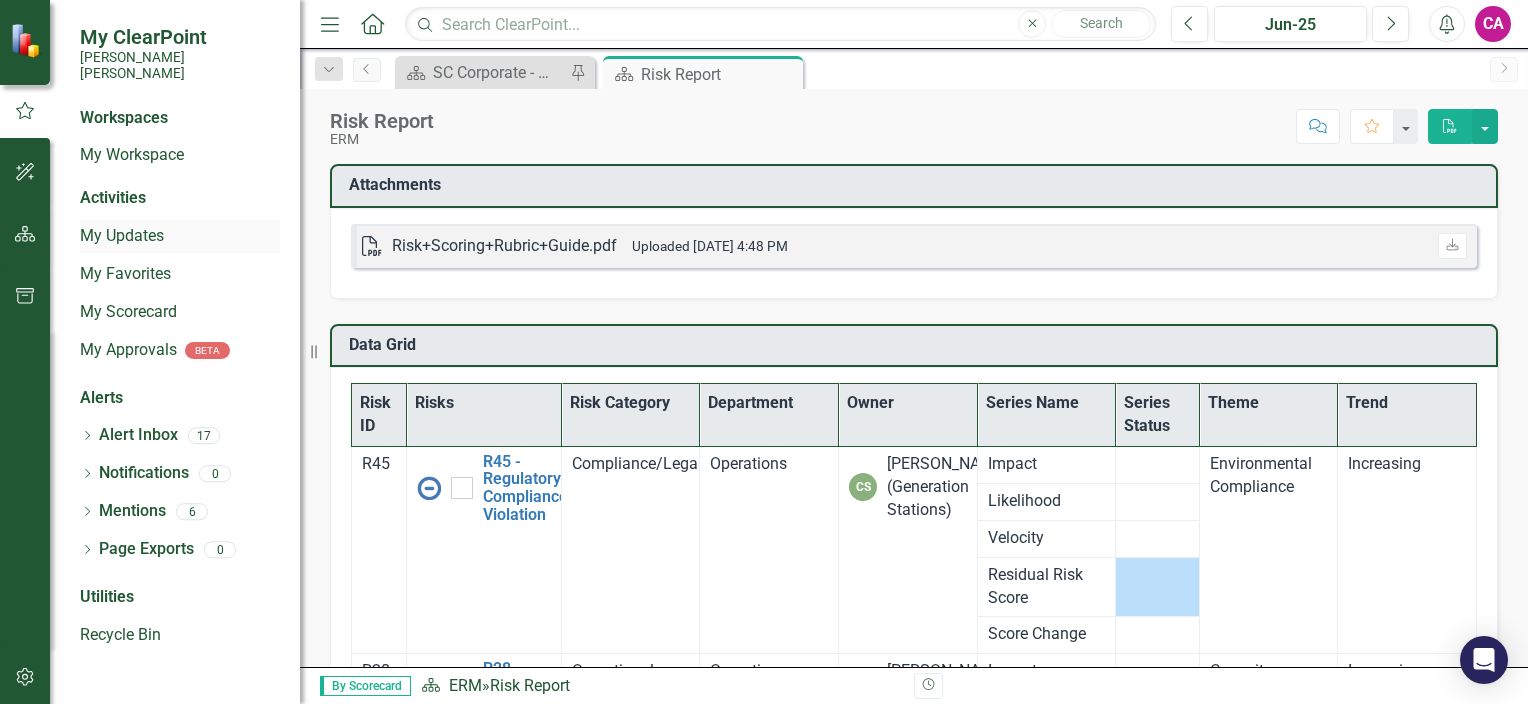 click on "My Updates" at bounding box center [180, 236] 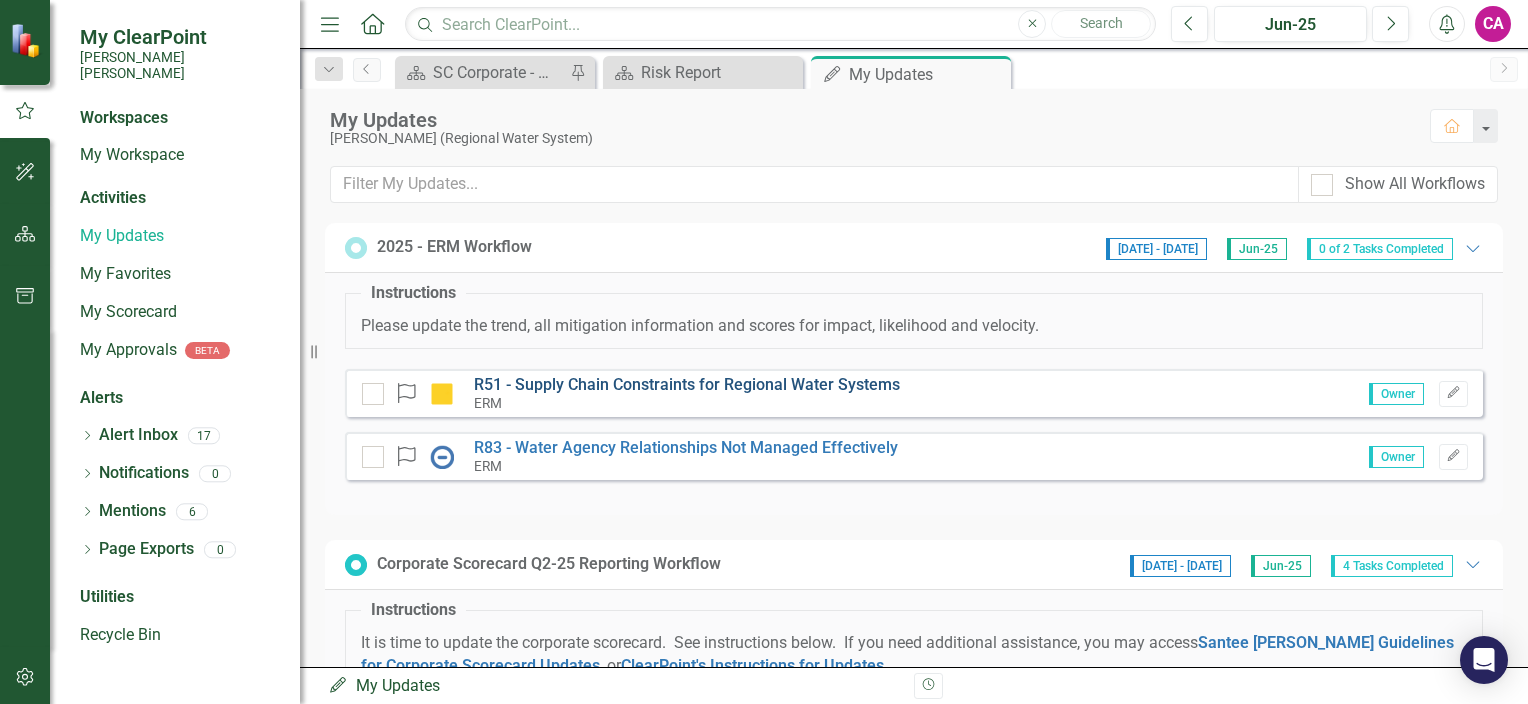 click on "R51 - Supply Chain Constraints for Regional Water Systems" at bounding box center [687, 384] 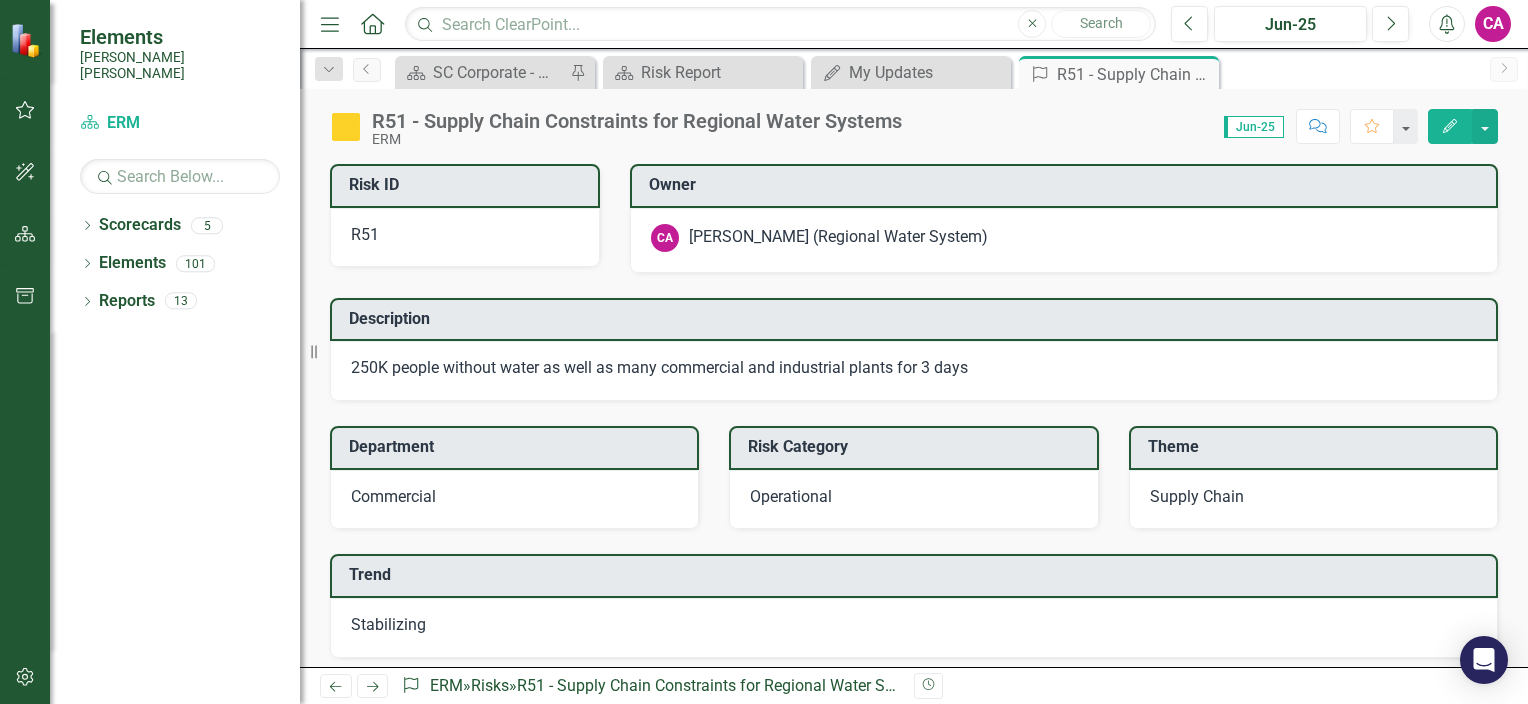 click on "Edit" 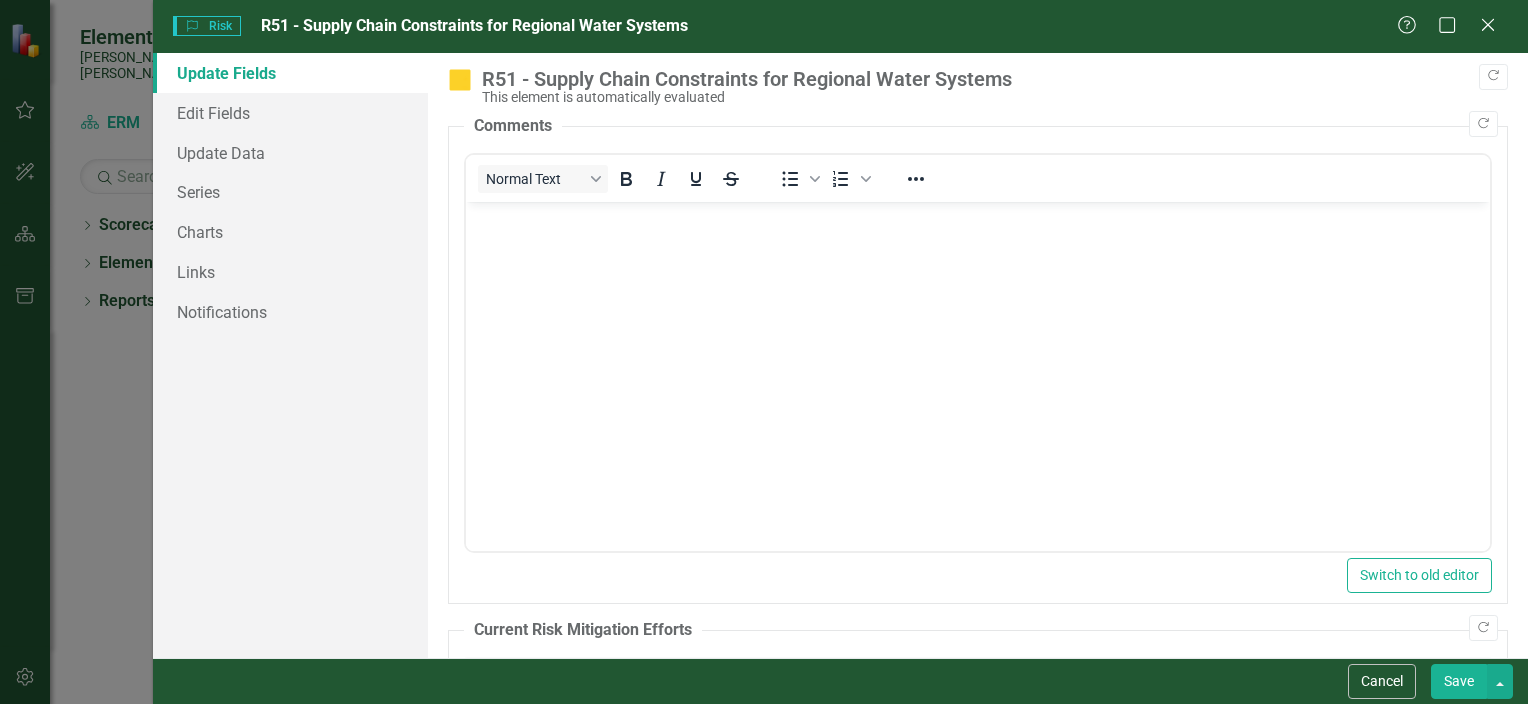scroll, scrollTop: 0, scrollLeft: 0, axis: both 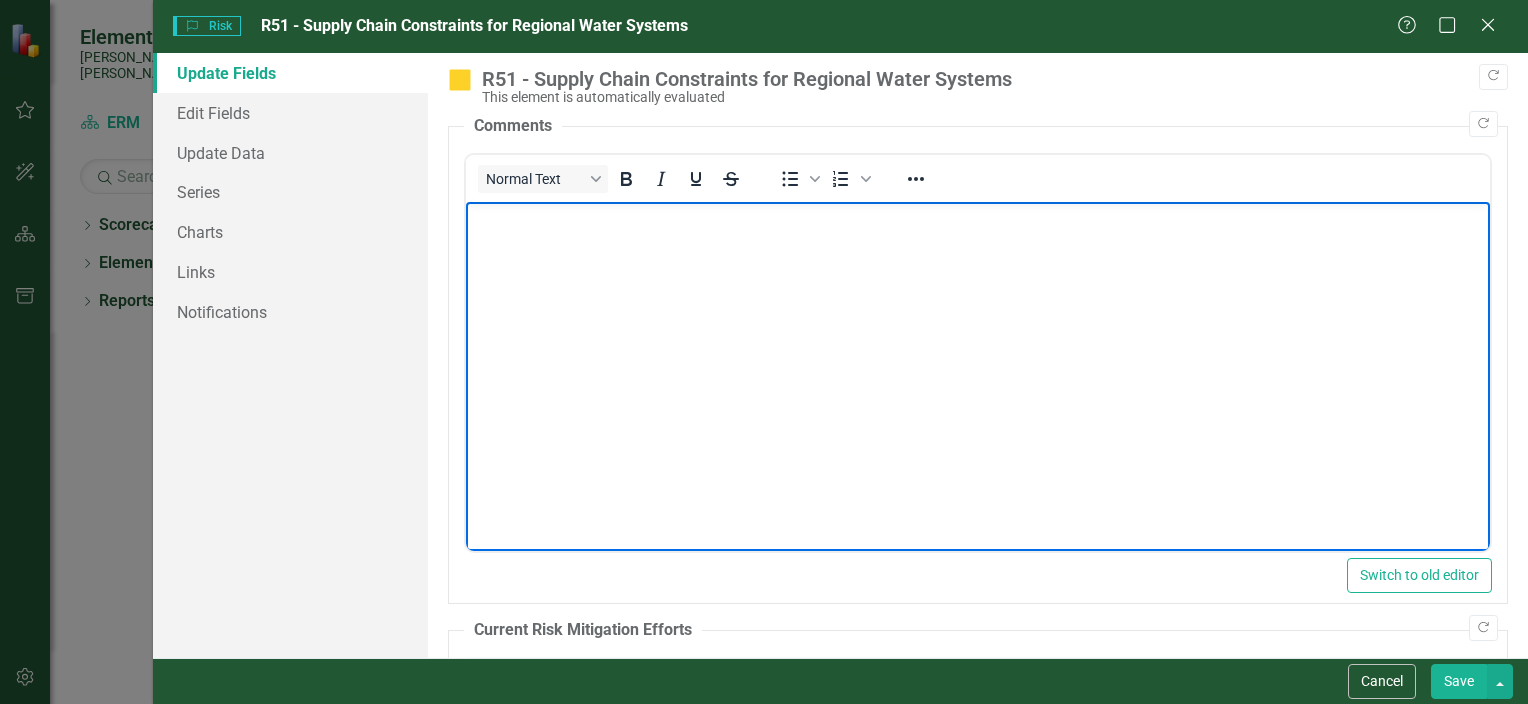 click at bounding box center (977, 352) 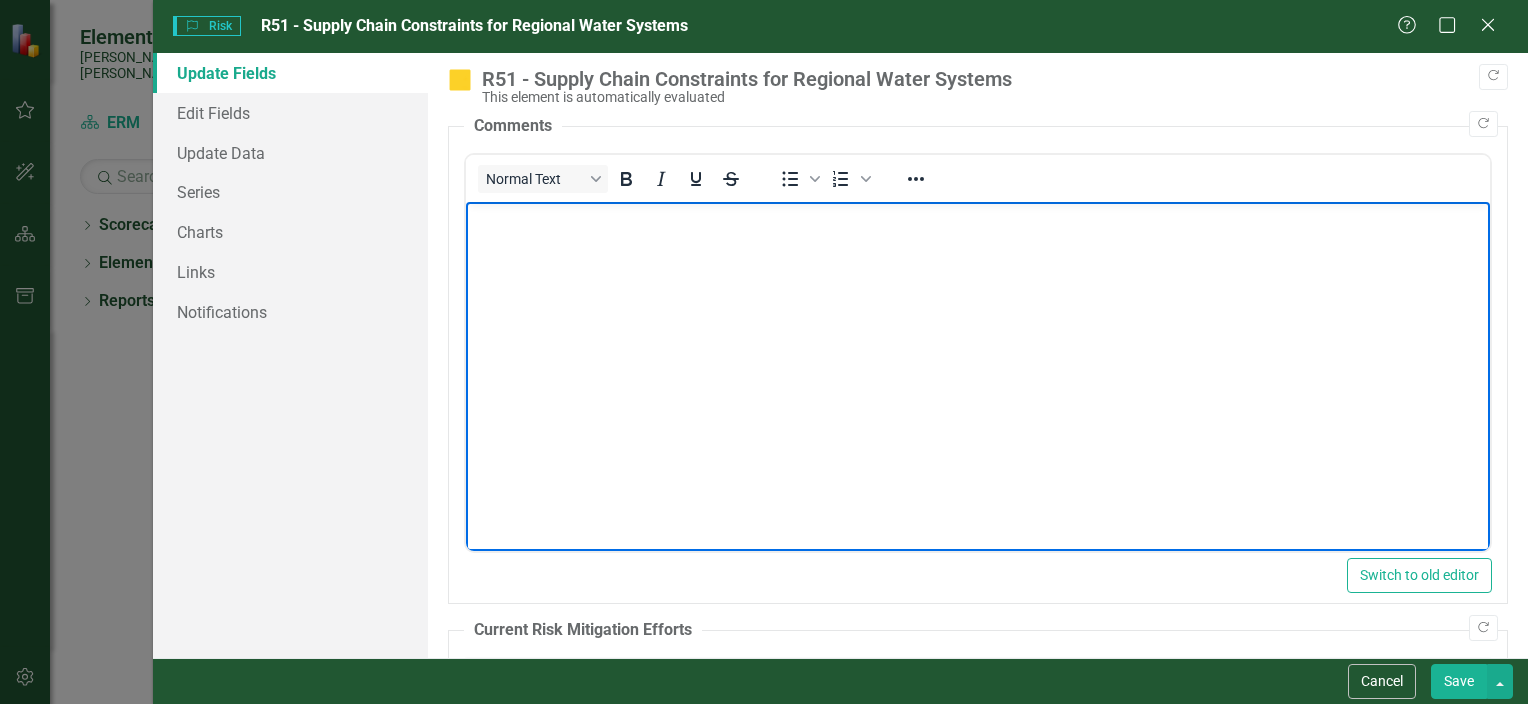 type 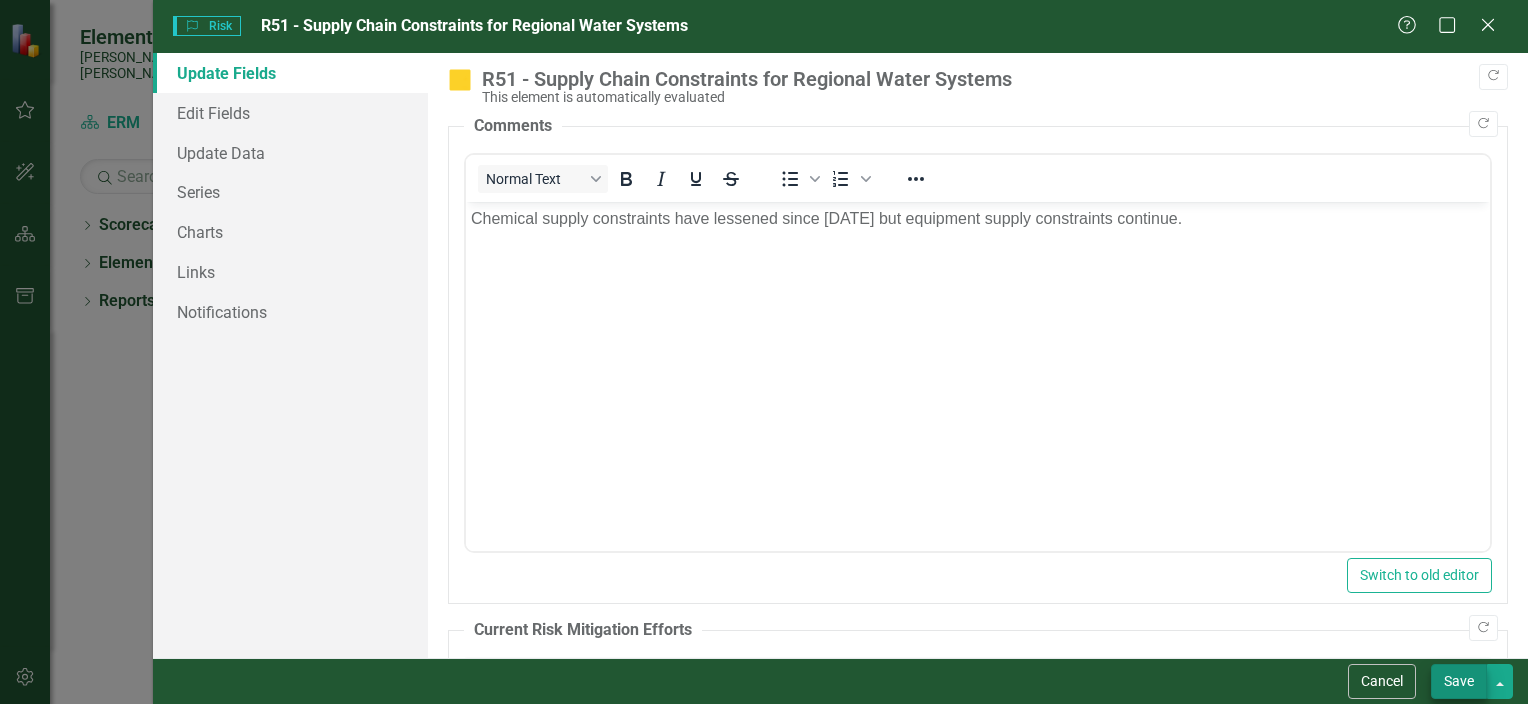 click on "Save" at bounding box center (1459, 681) 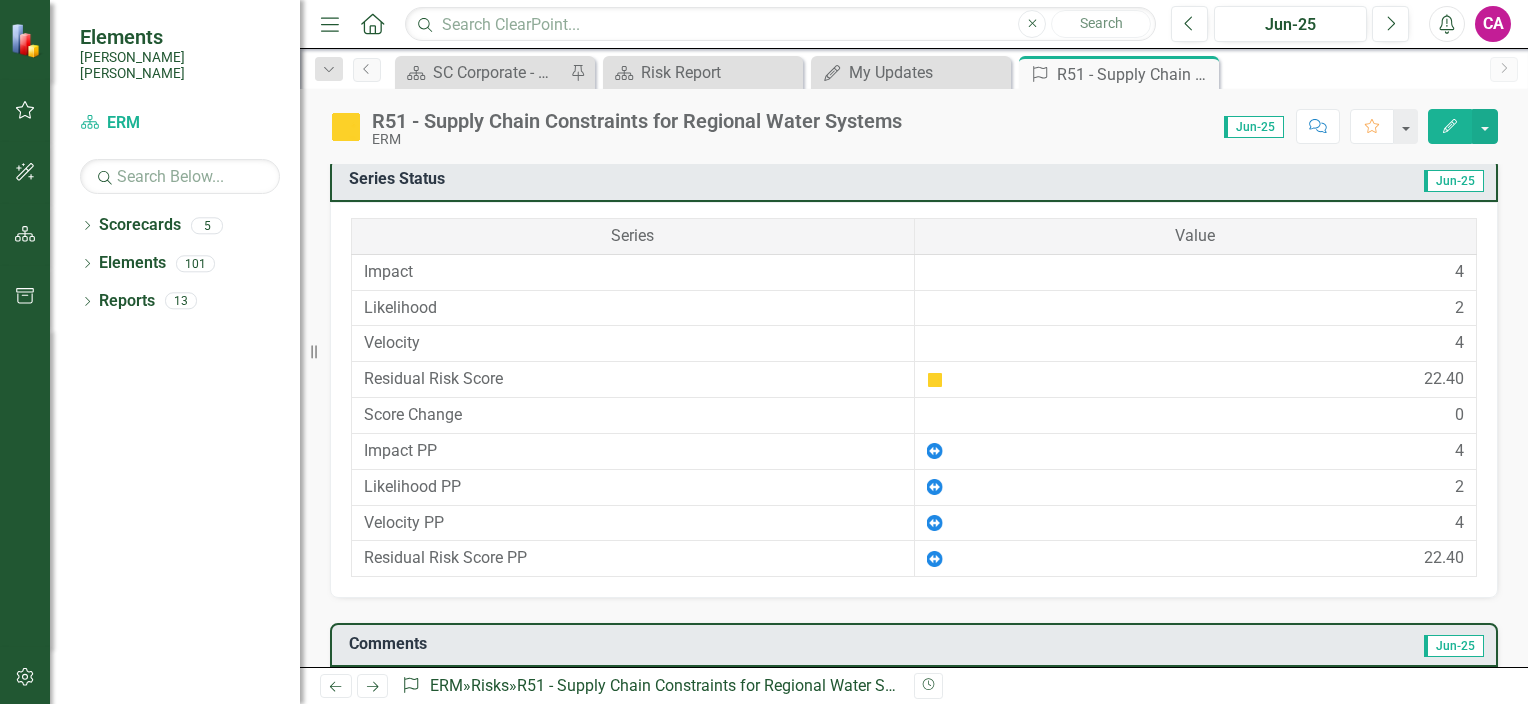 scroll, scrollTop: 1284, scrollLeft: 0, axis: vertical 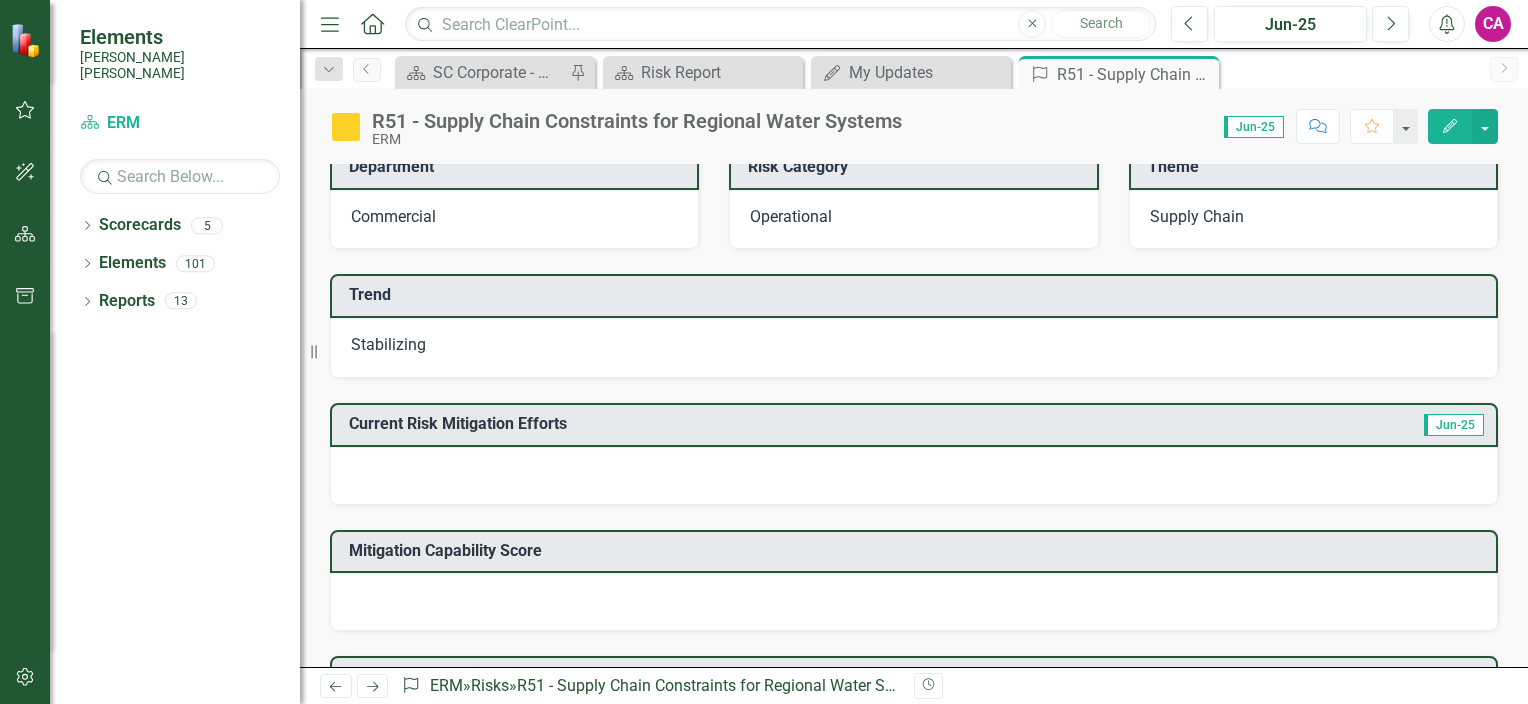 click at bounding box center (914, 476) 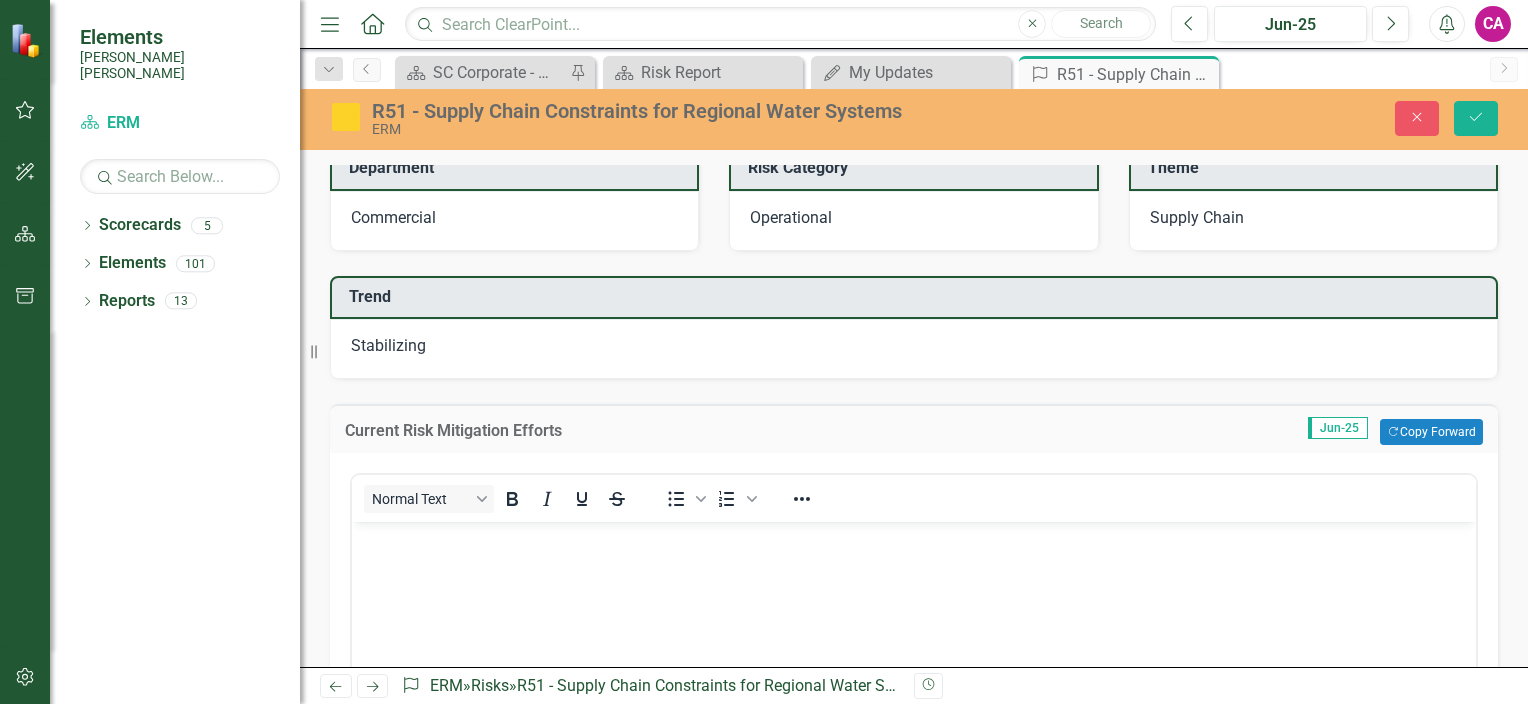 scroll, scrollTop: 0, scrollLeft: 0, axis: both 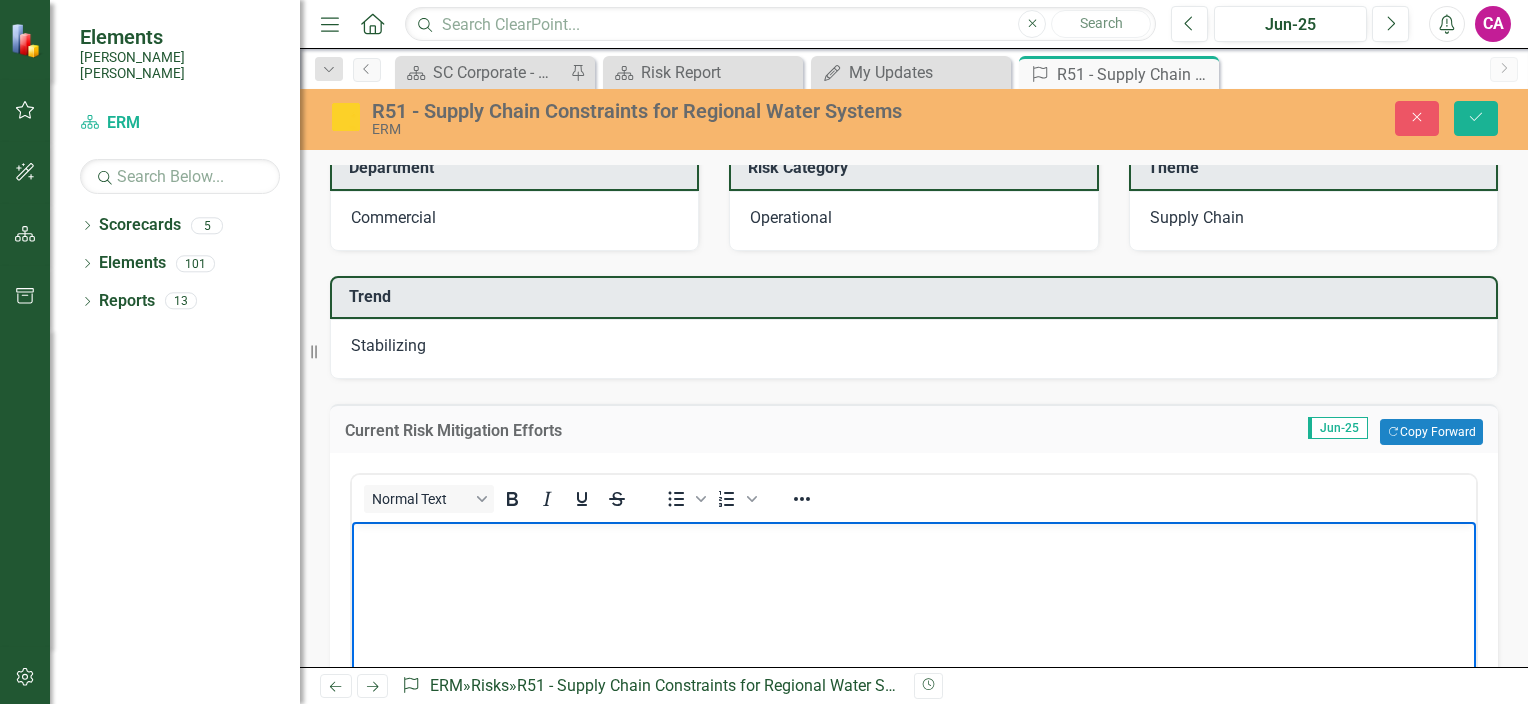 click at bounding box center [914, 672] 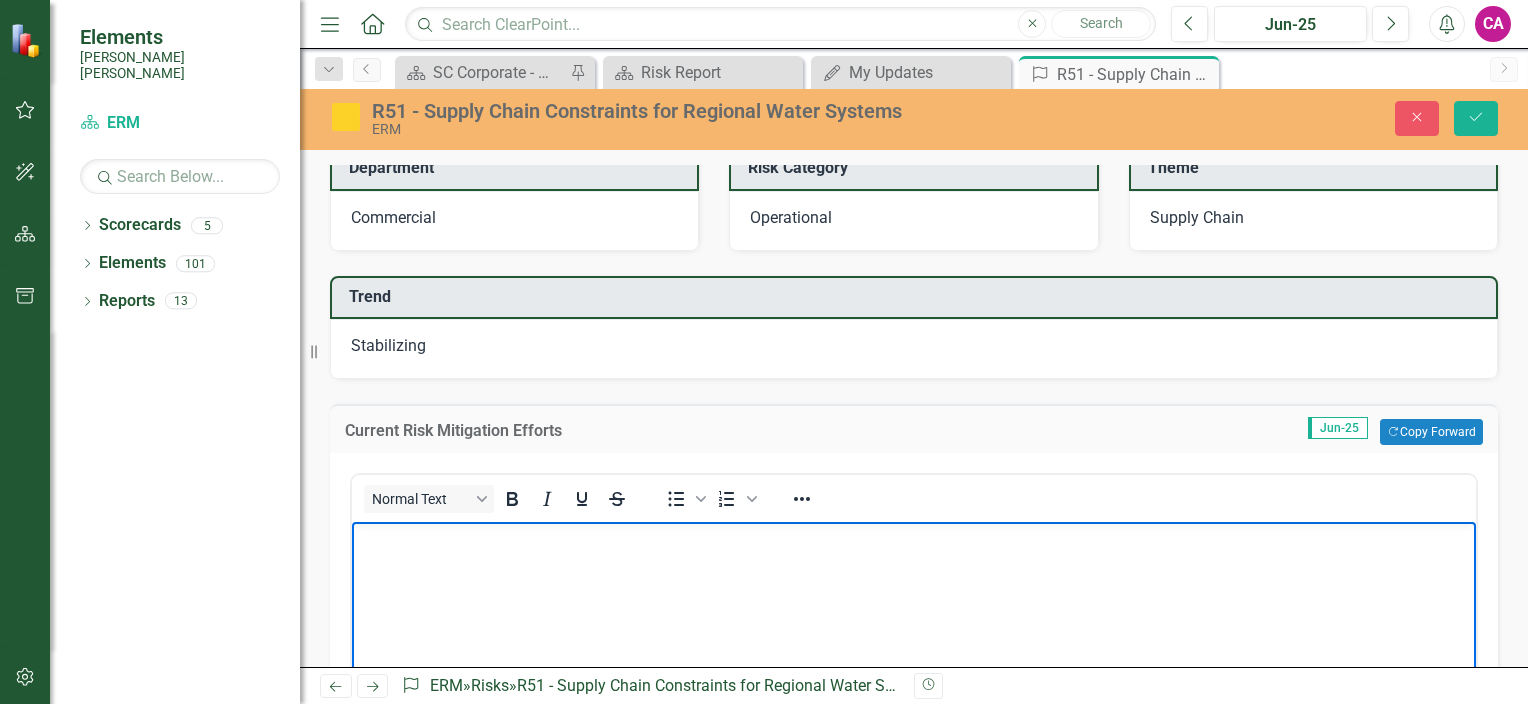 type 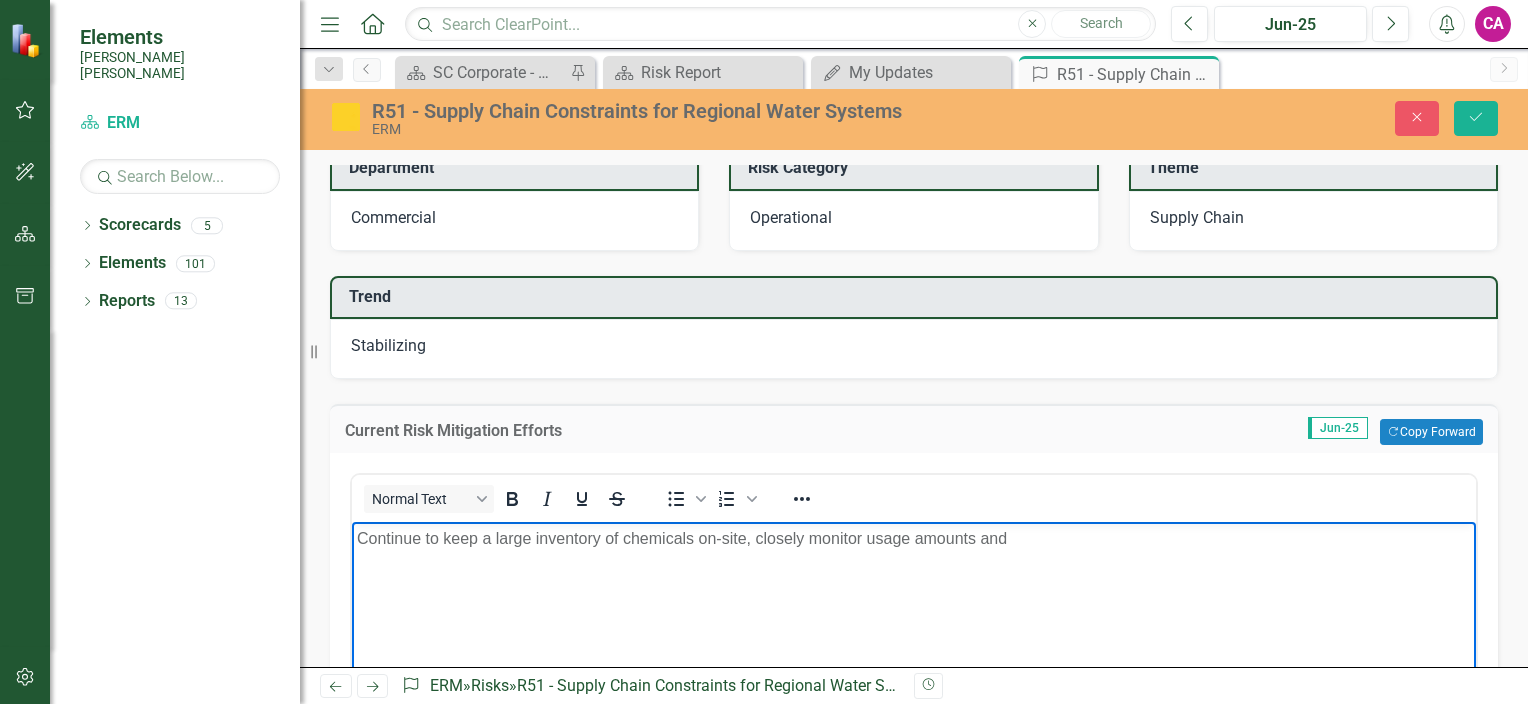 click on "Continue to keep a large inventory of chemicals on-site, closely monitor usage amounts and" at bounding box center (914, 539) 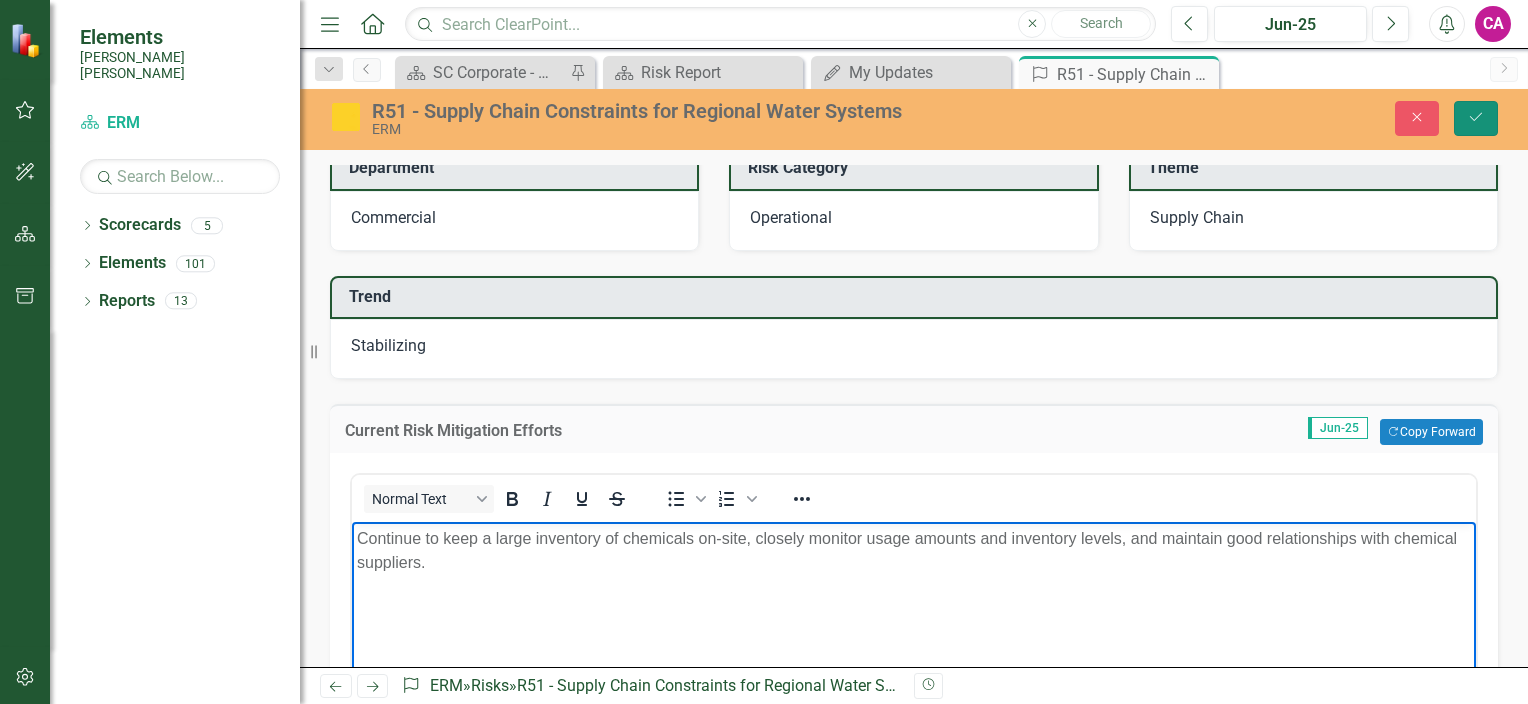 click on "Save" at bounding box center [1476, 118] 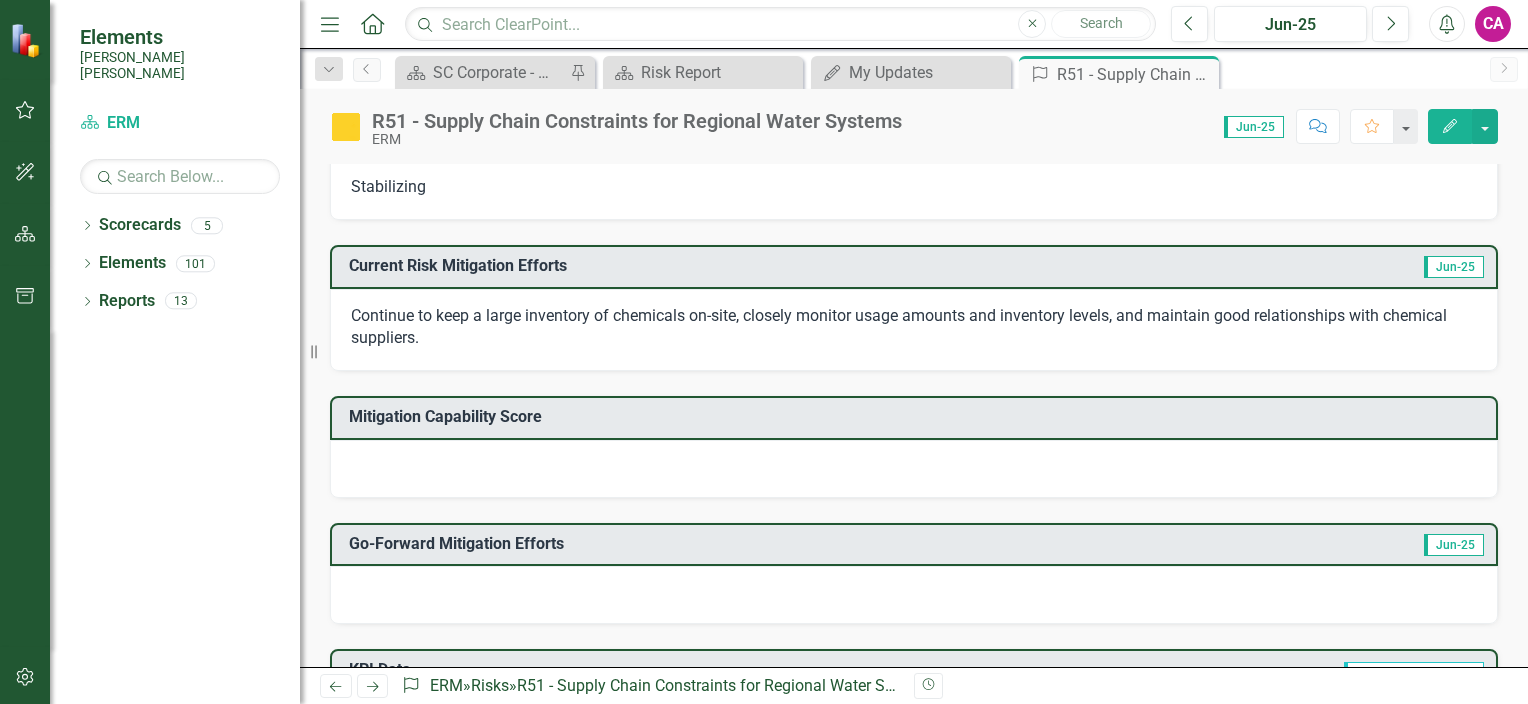 scroll, scrollTop: 181, scrollLeft: 0, axis: vertical 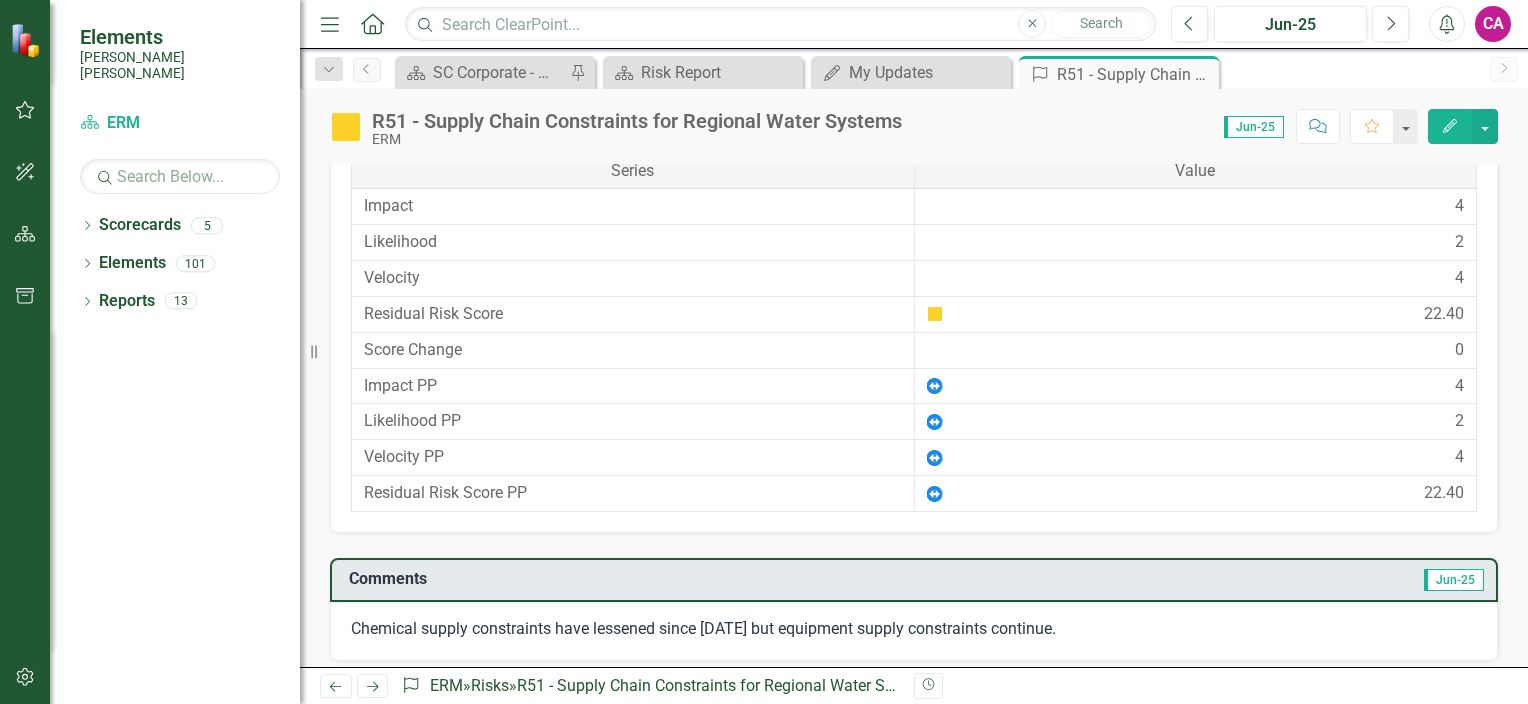 click on "Next" at bounding box center (373, 686) 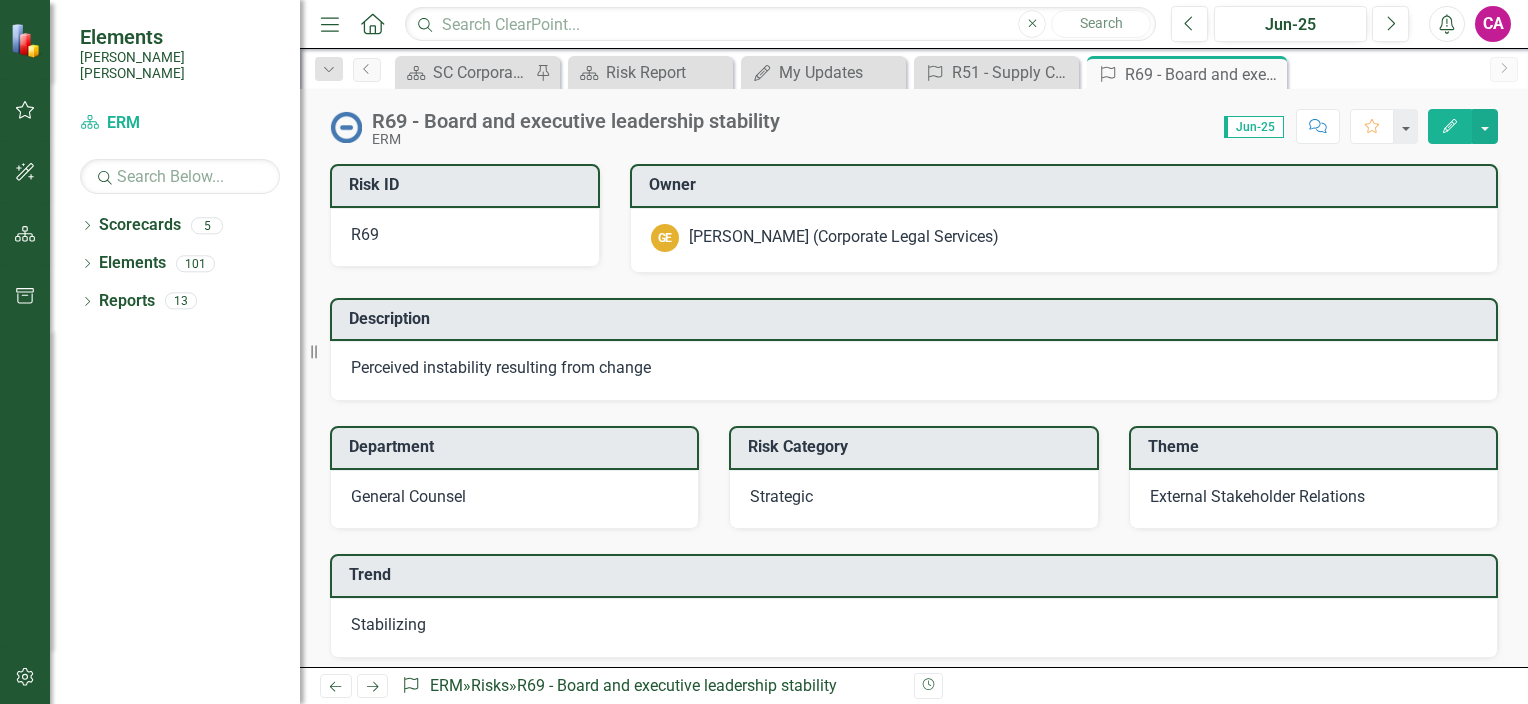 click on "Close" 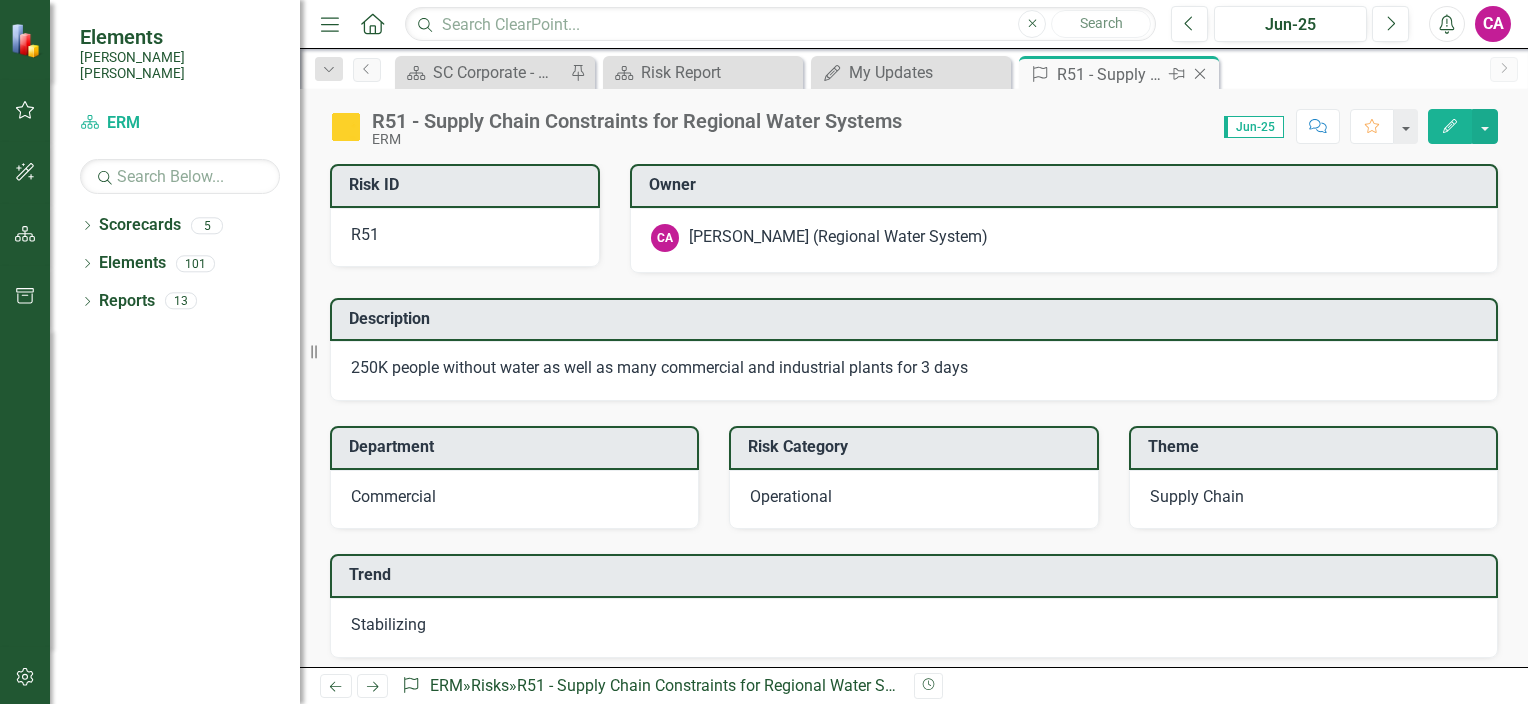 click on "Close" 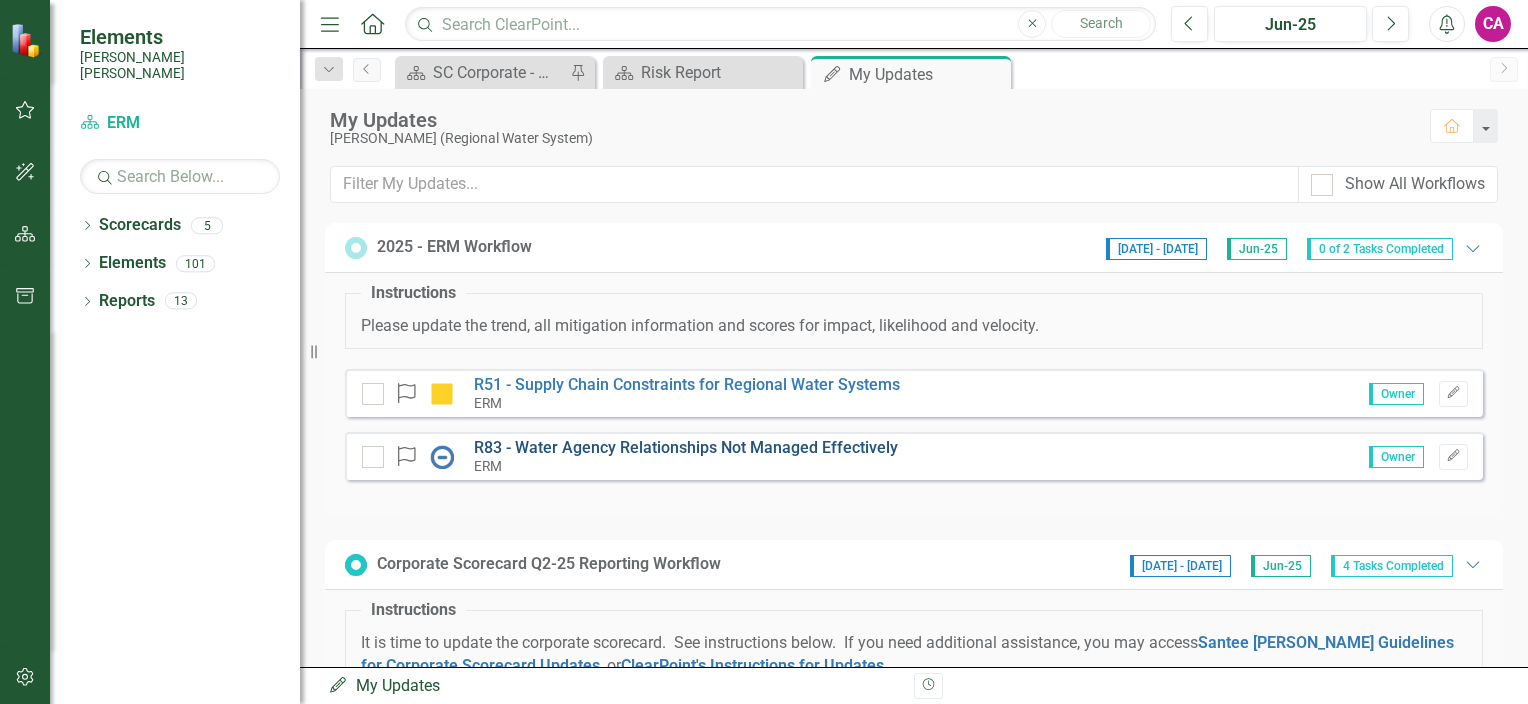 click on "R83 - Water Agency Relationships Not Managed Effectively" at bounding box center [686, 447] 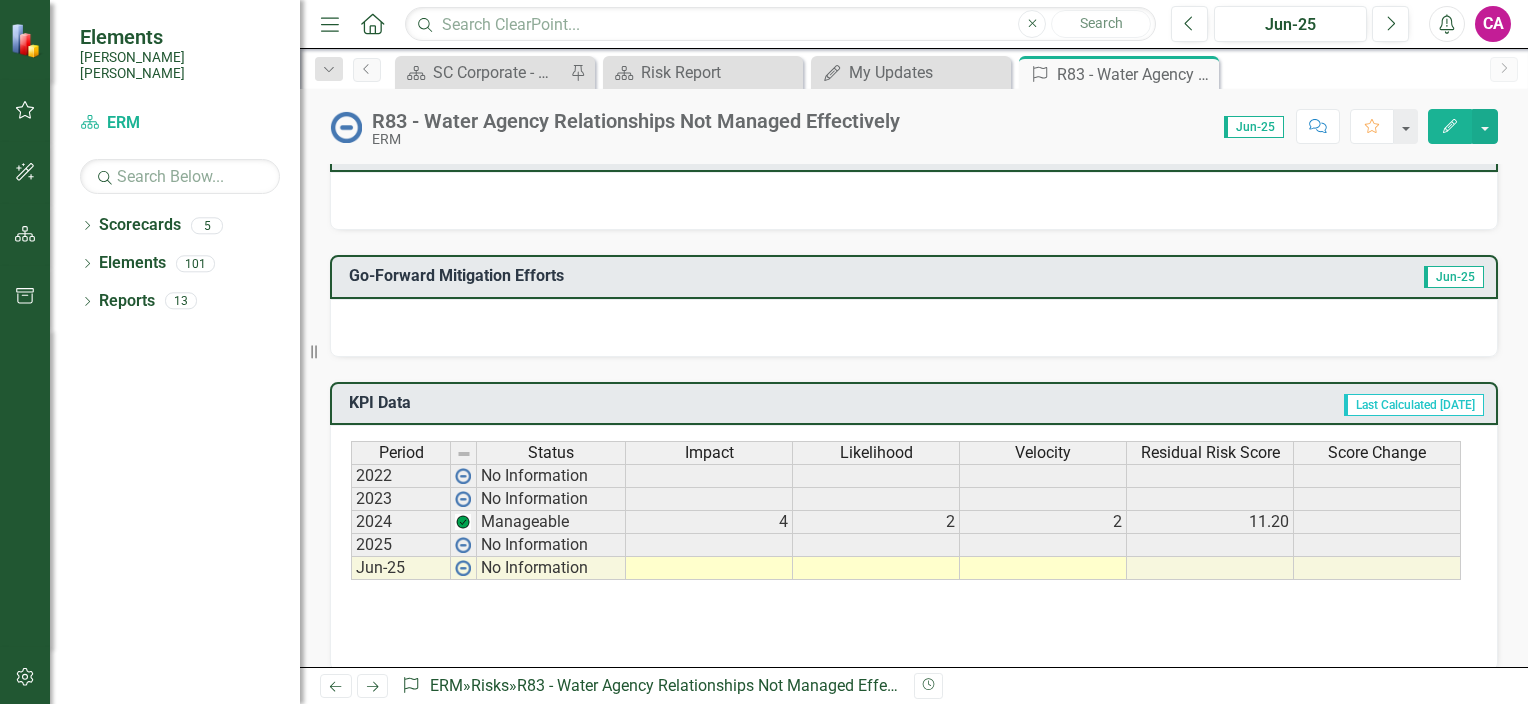 scroll, scrollTop: 715, scrollLeft: 0, axis: vertical 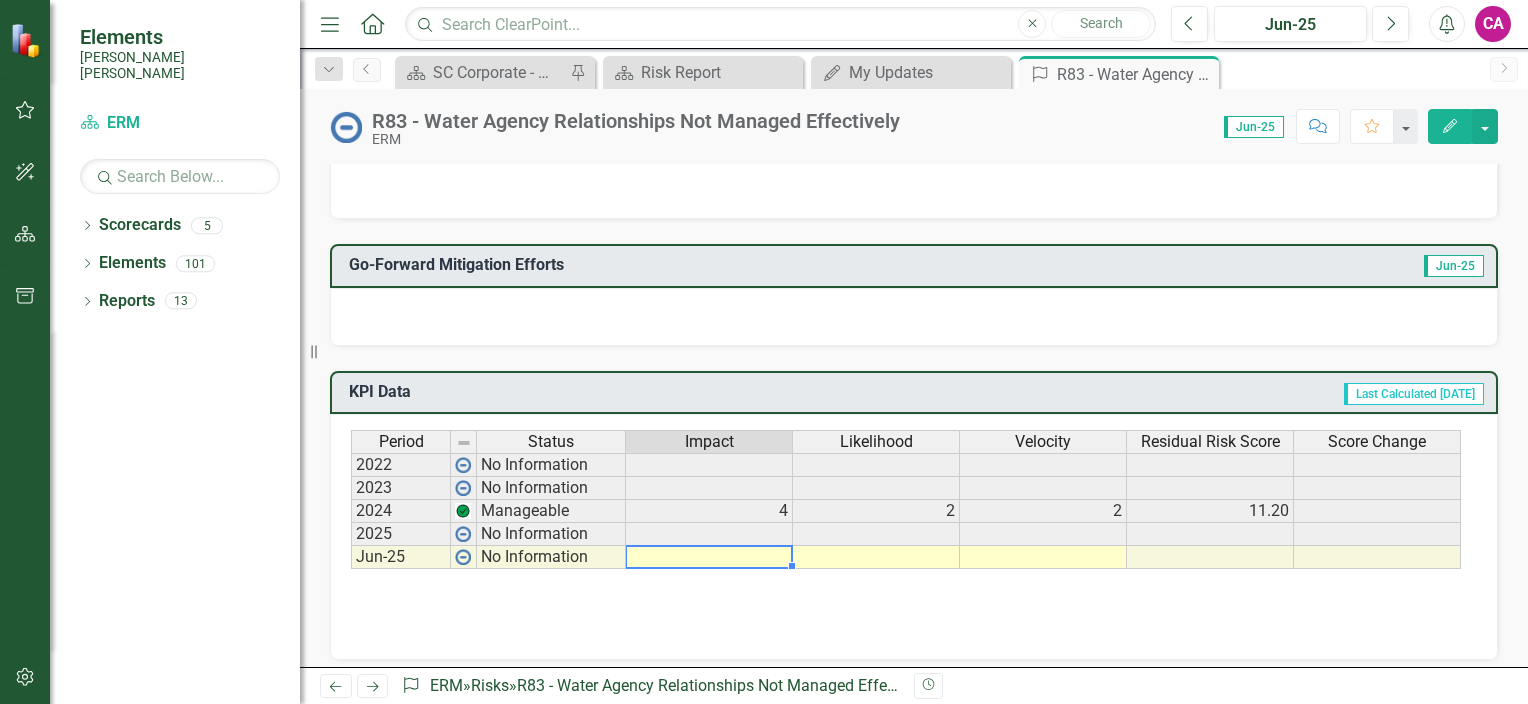 click at bounding box center (709, 557) 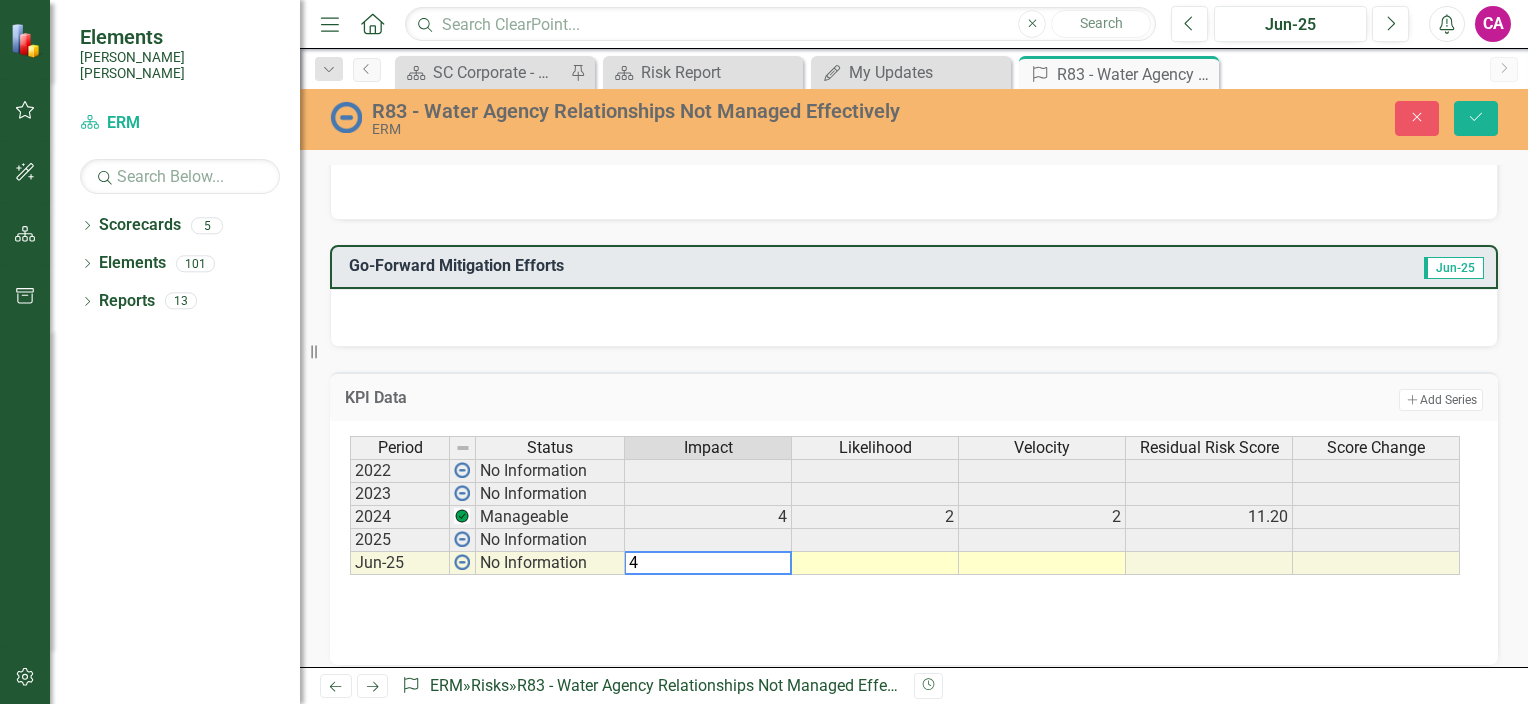 type on "4" 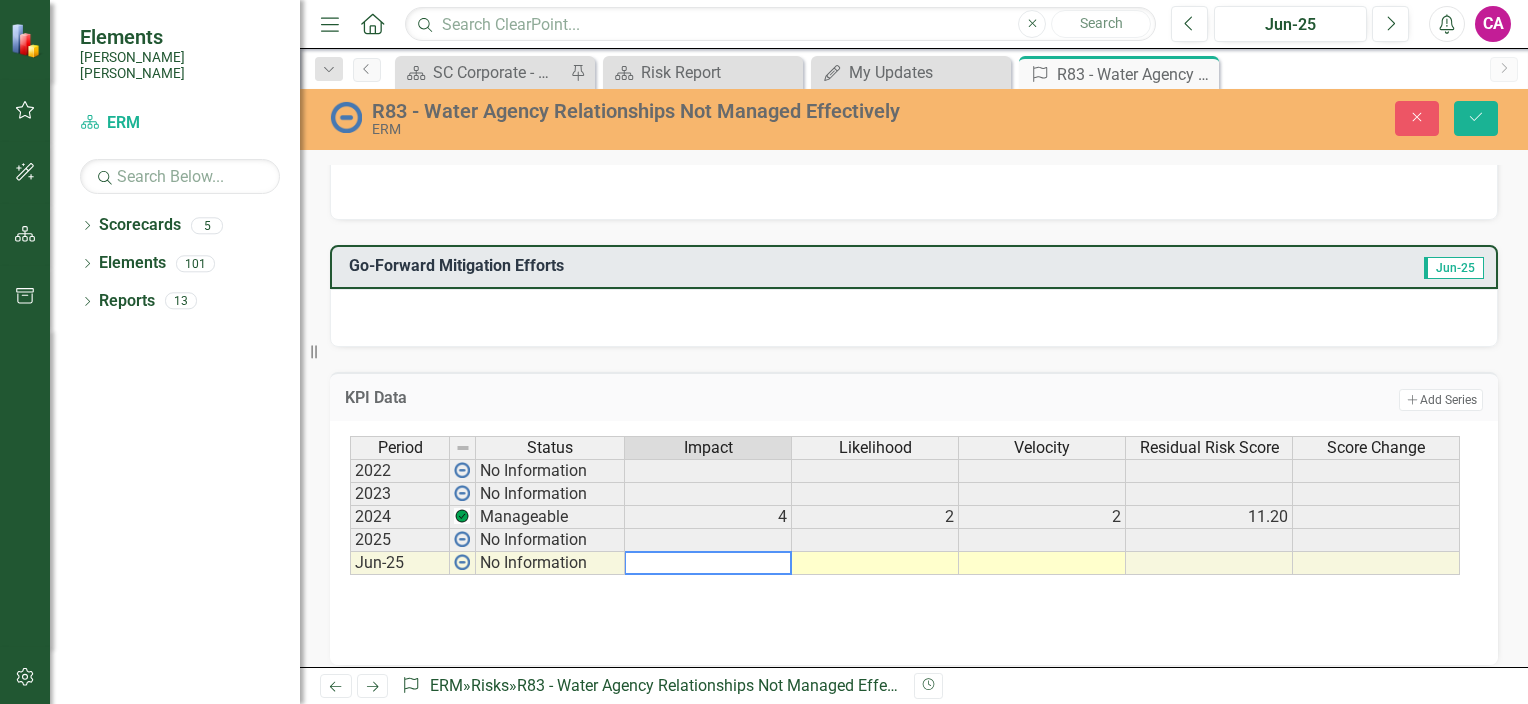 click at bounding box center (875, 563) 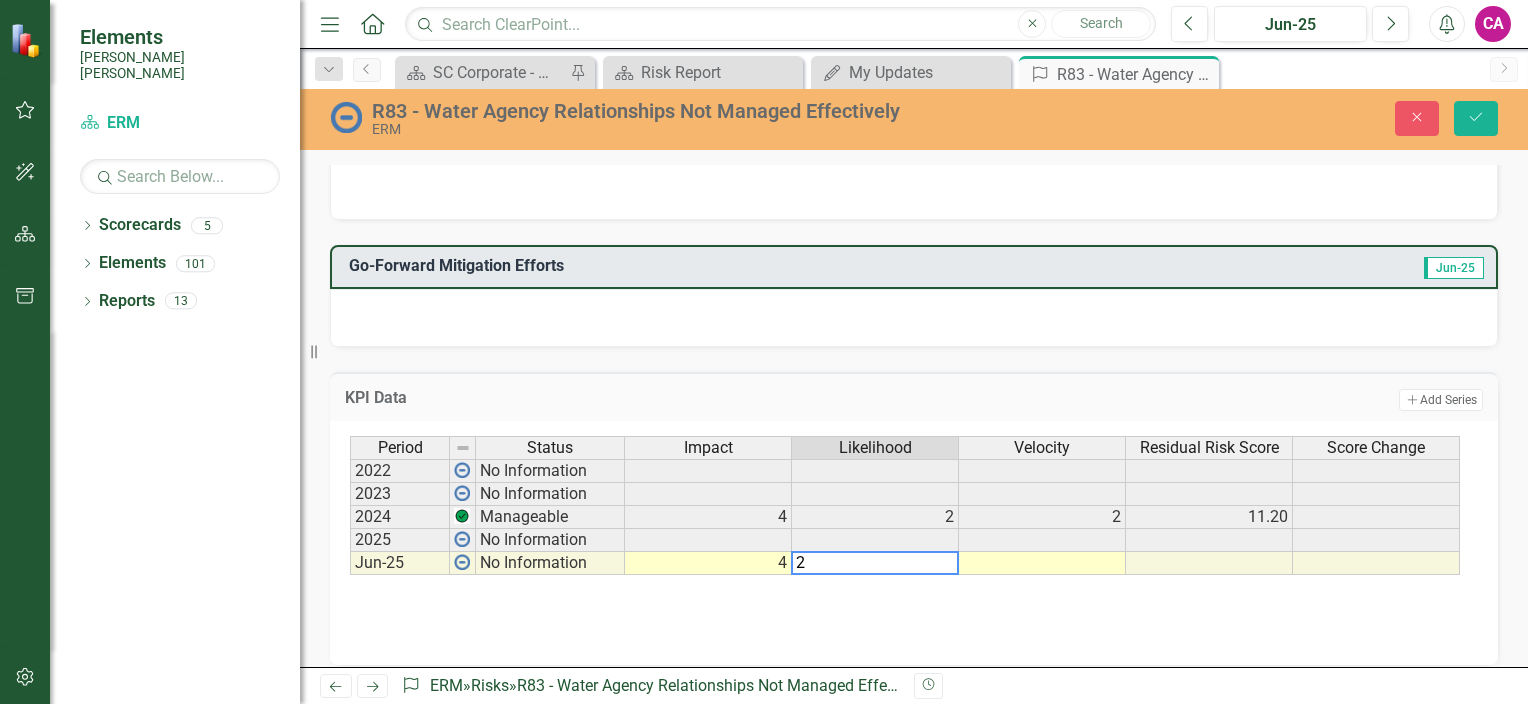 type on "2" 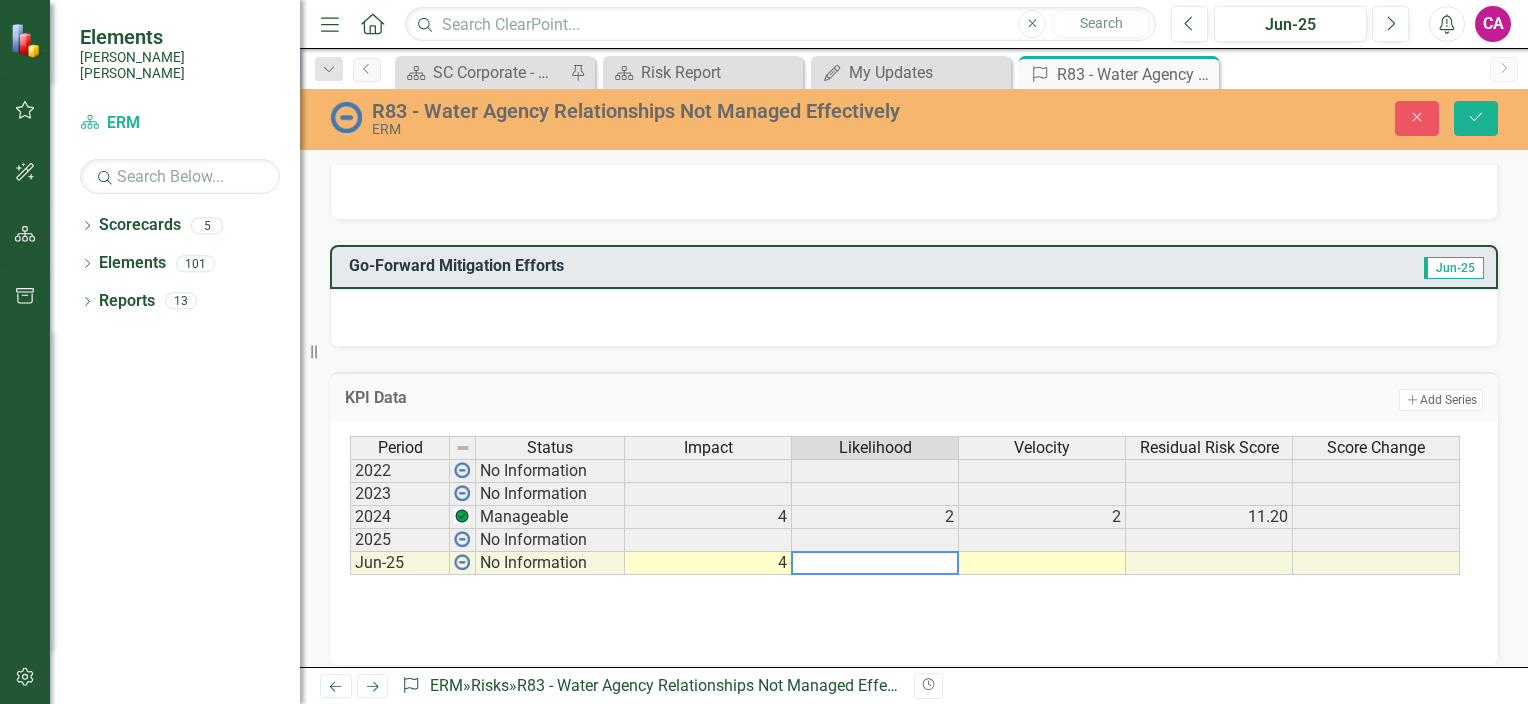 click at bounding box center (1042, 563) 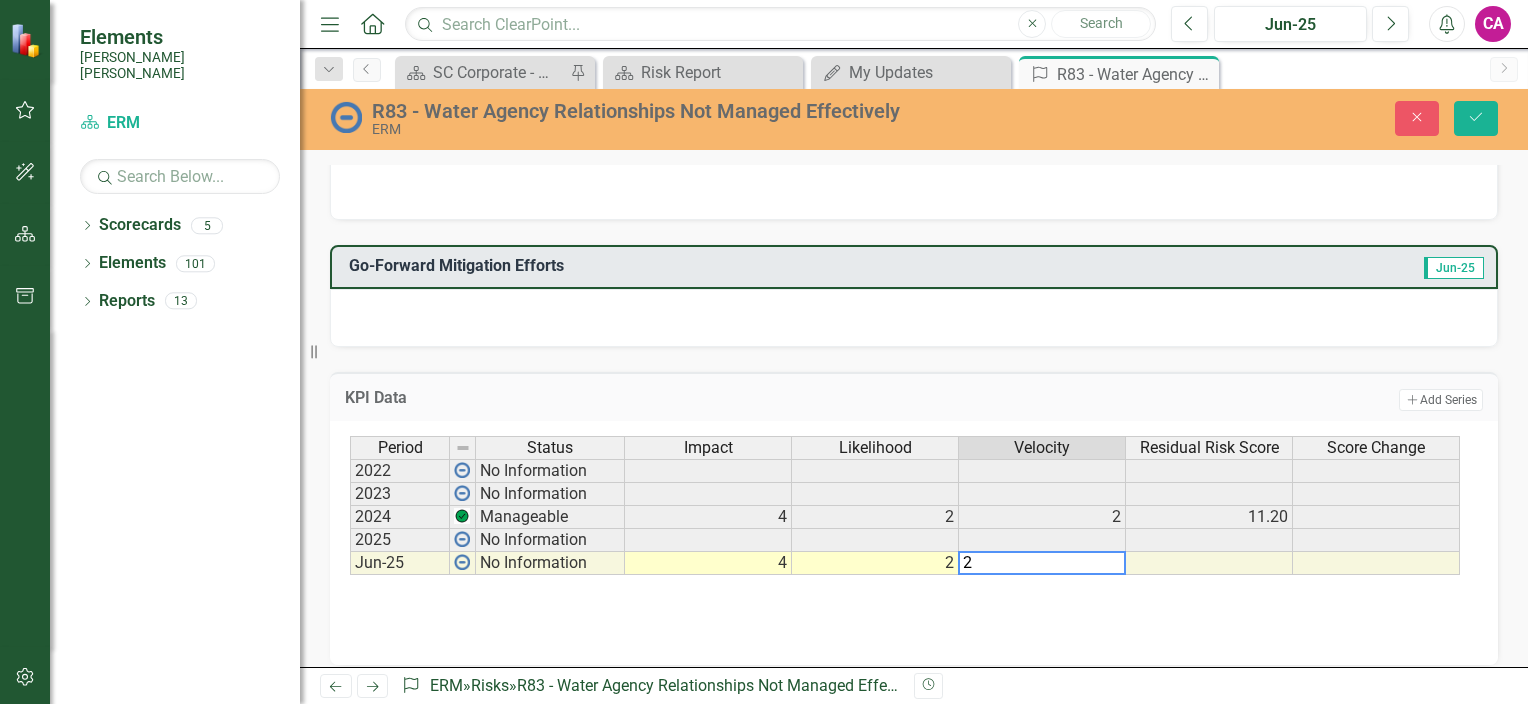 type on "2" 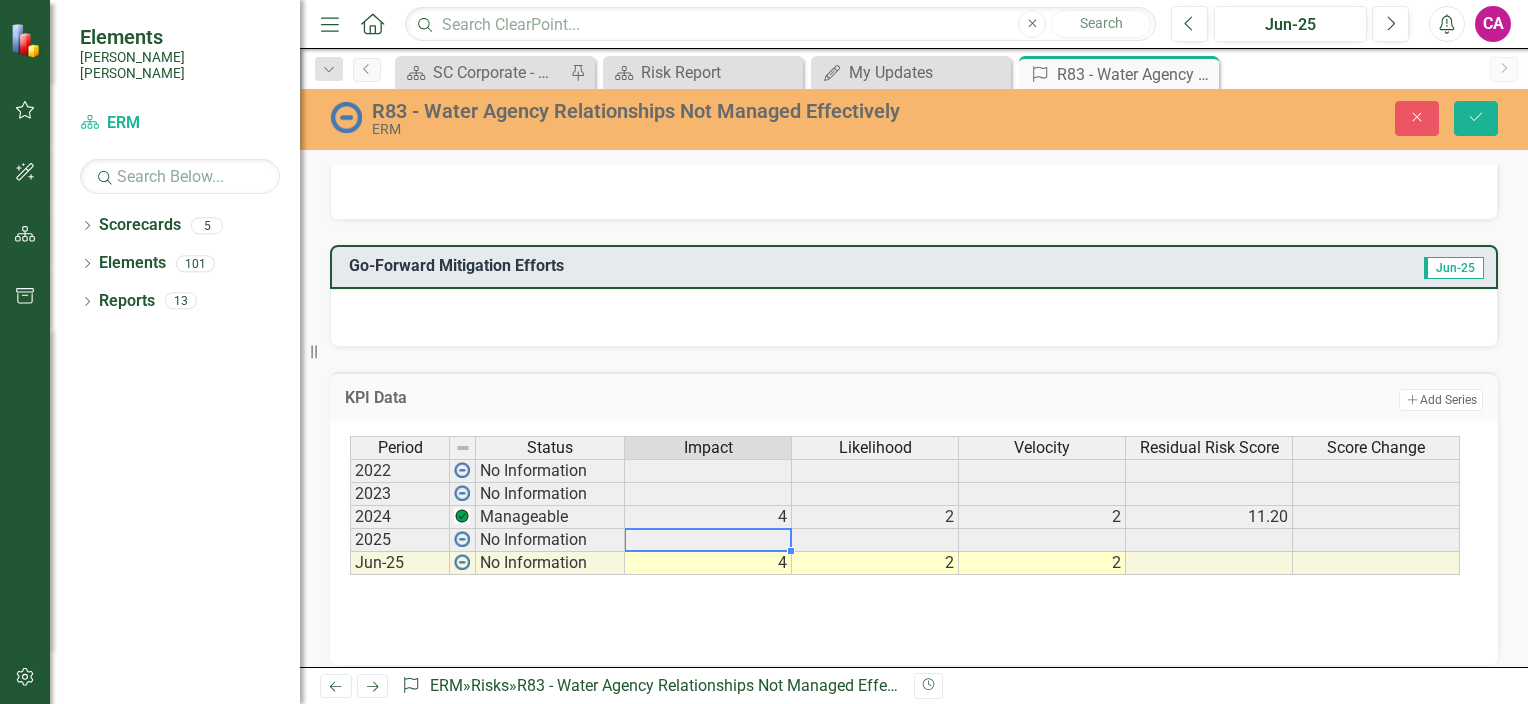 click at bounding box center [875, 540] 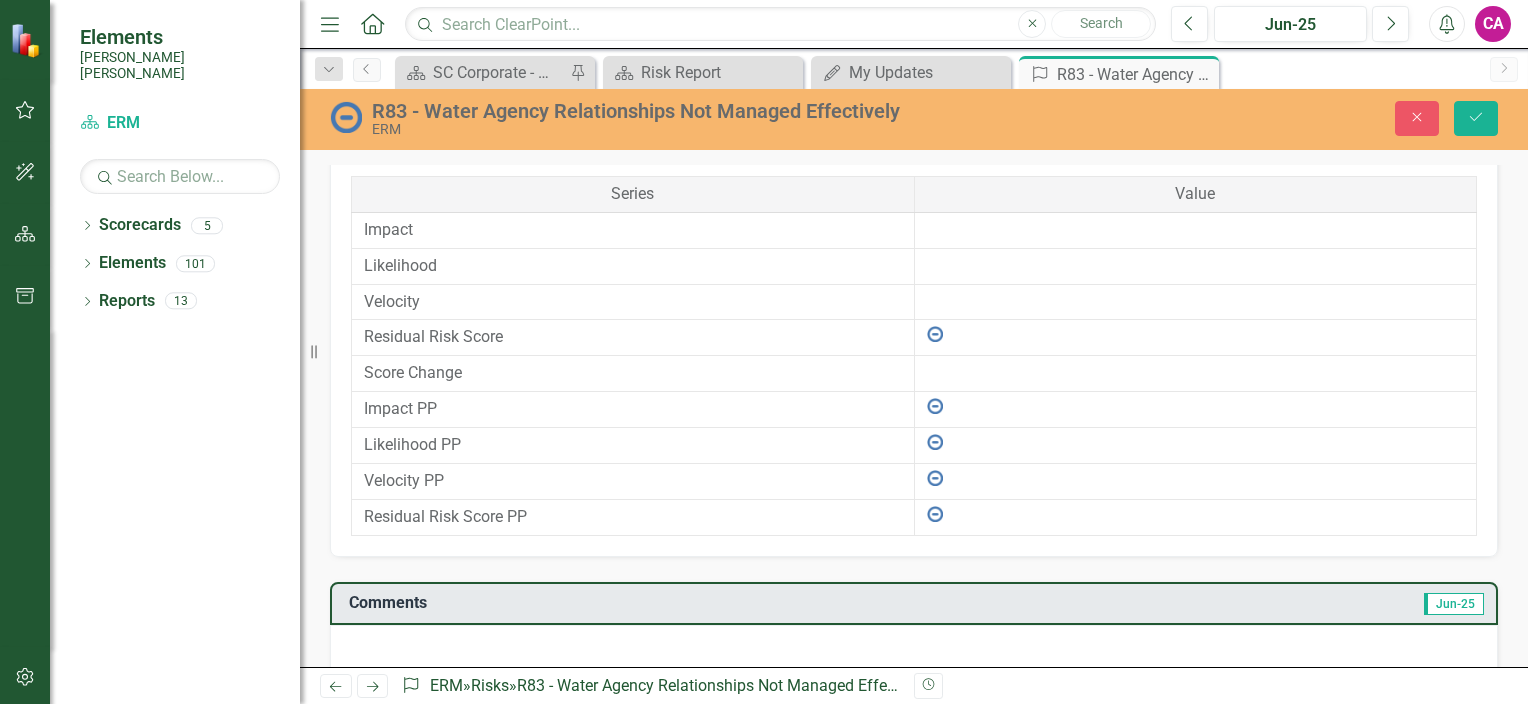 scroll, scrollTop: 562, scrollLeft: 0, axis: vertical 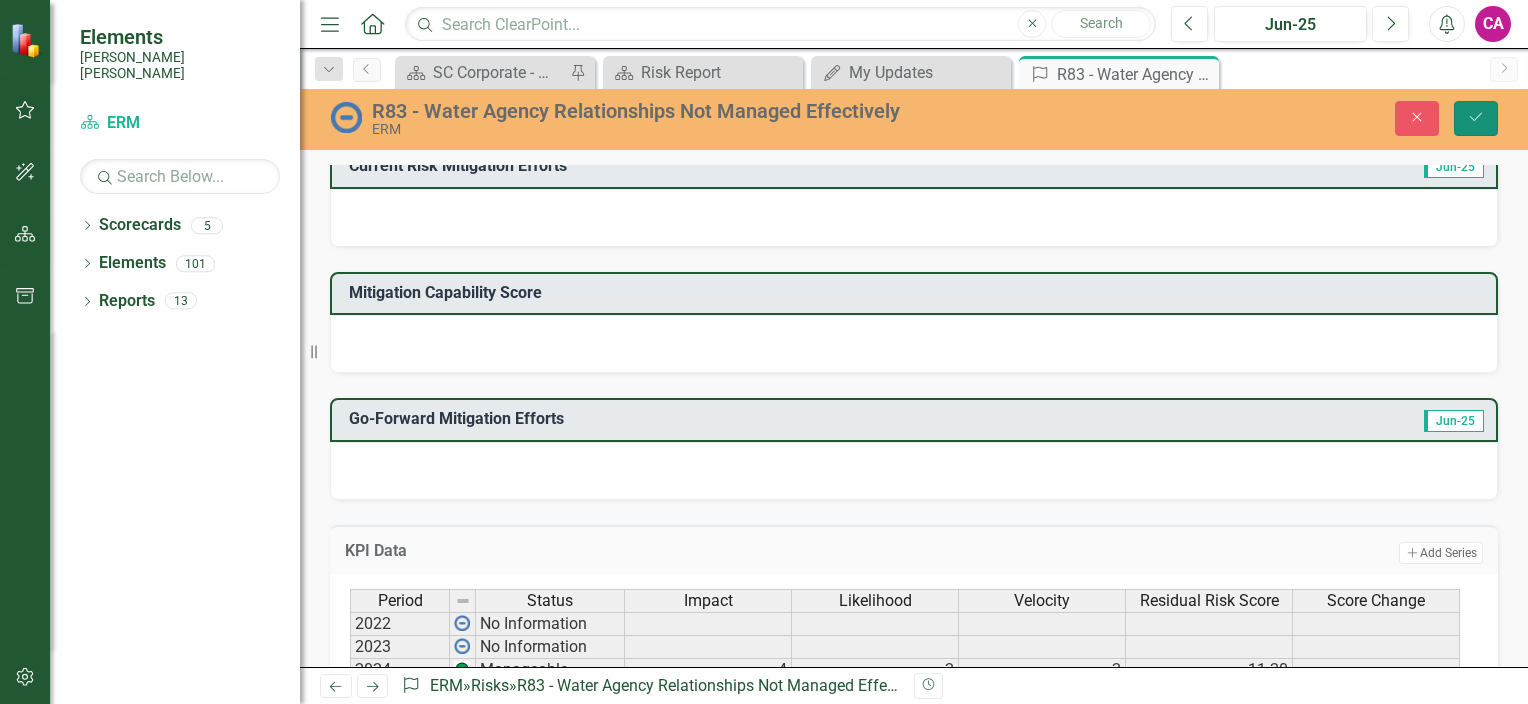 click on "Save" 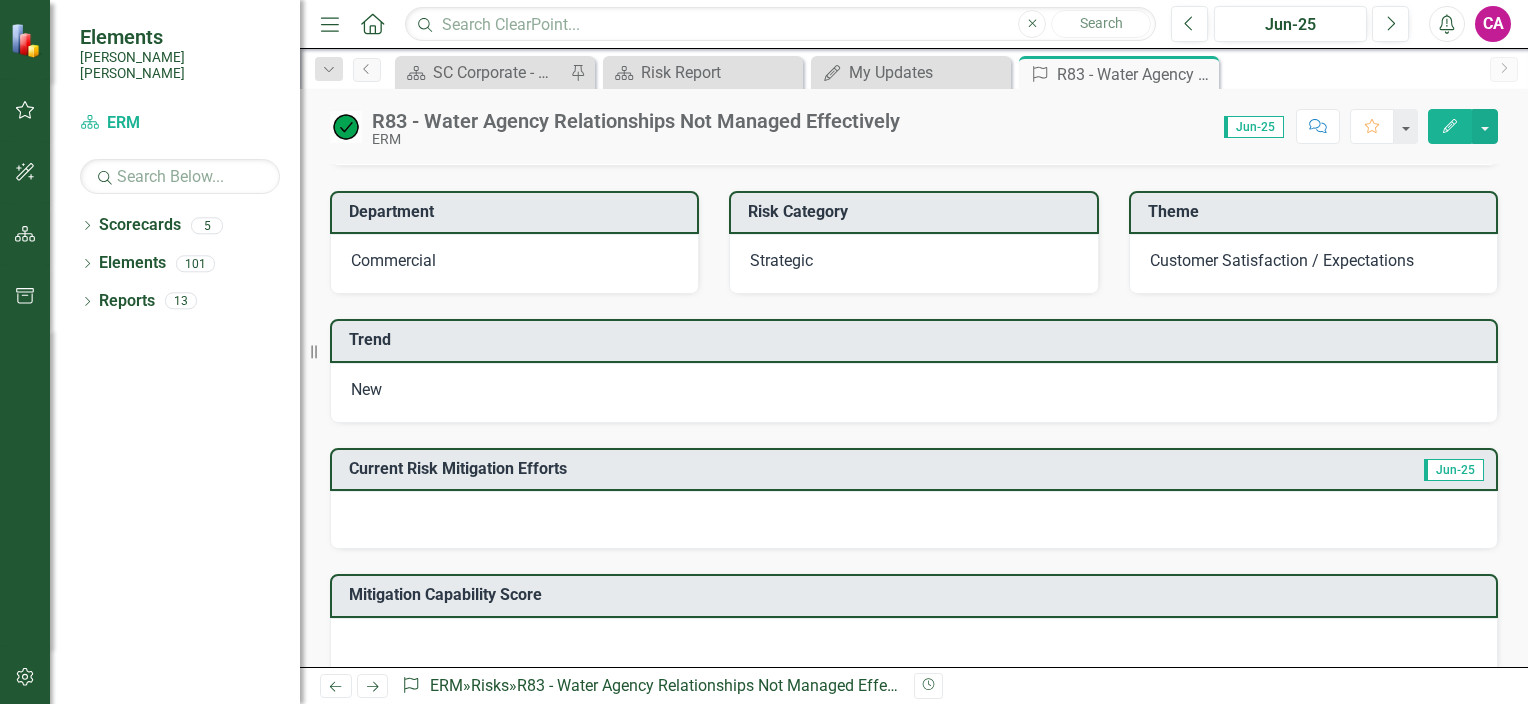 scroll, scrollTop: 20, scrollLeft: 0, axis: vertical 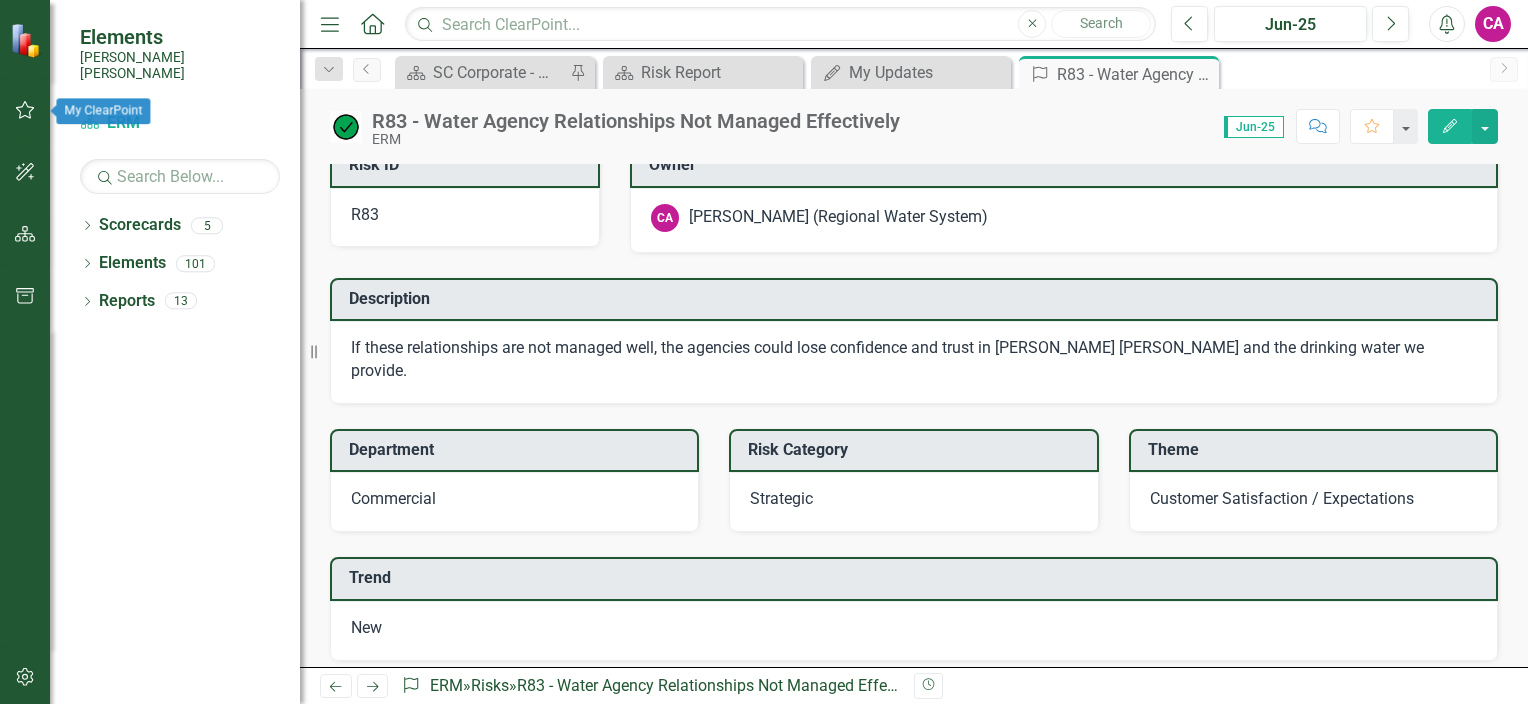 click 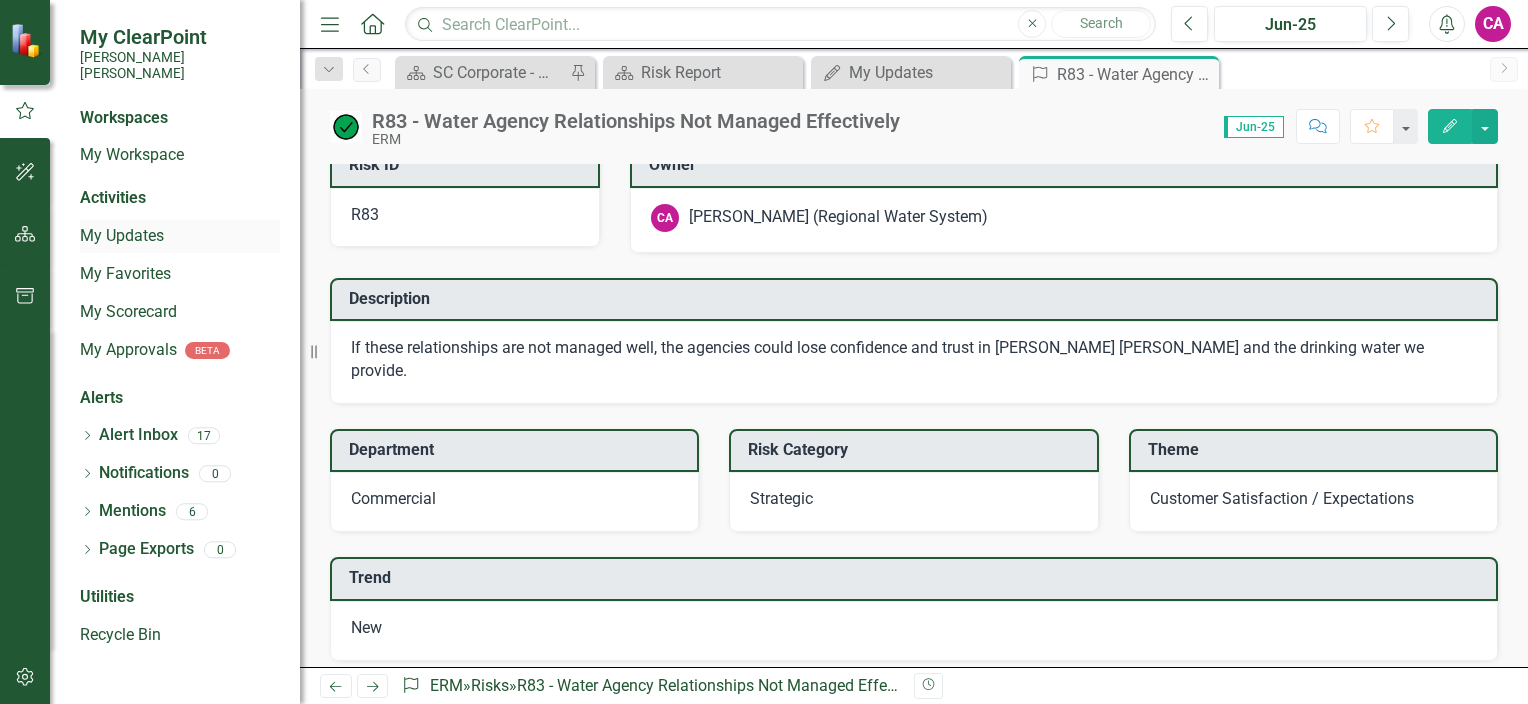 click on "My Updates" at bounding box center (180, 236) 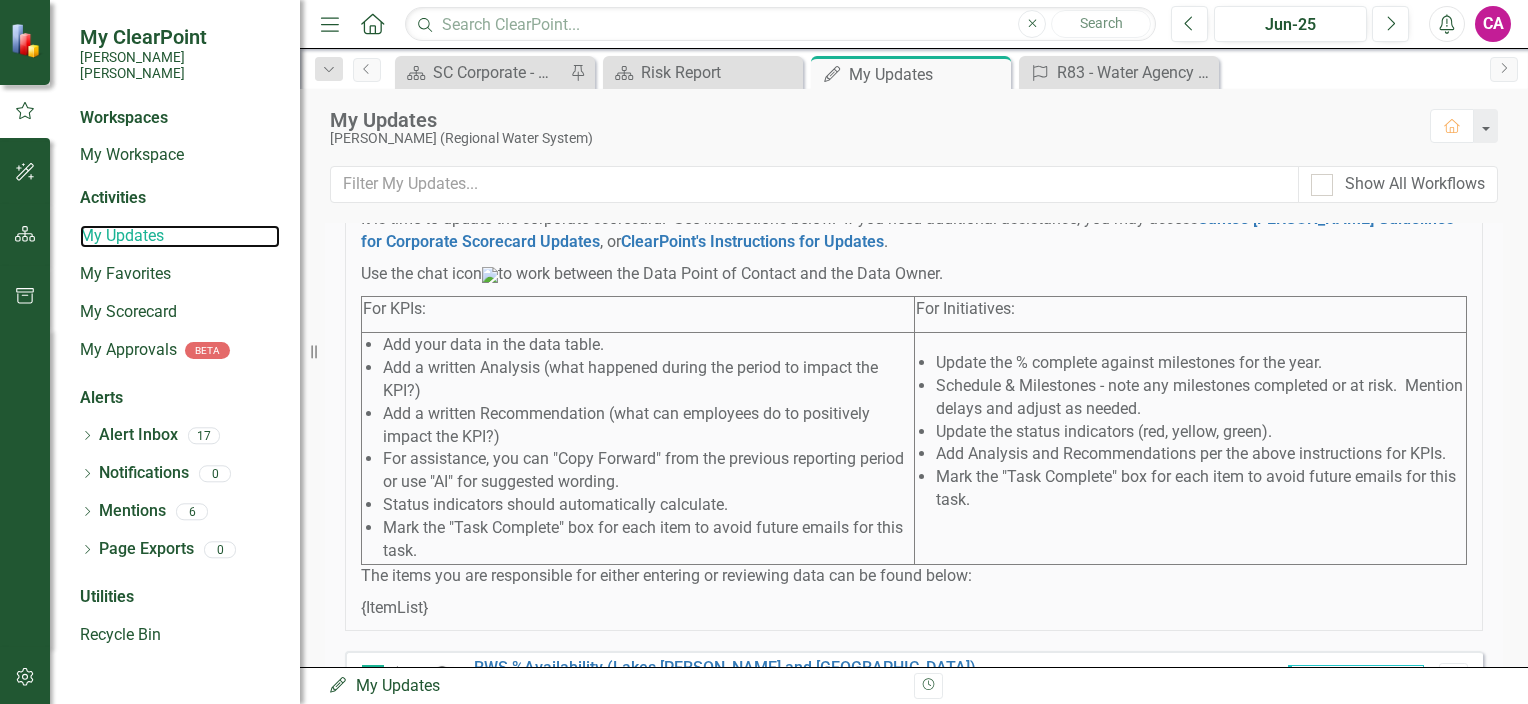 scroll, scrollTop: 0, scrollLeft: 0, axis: both 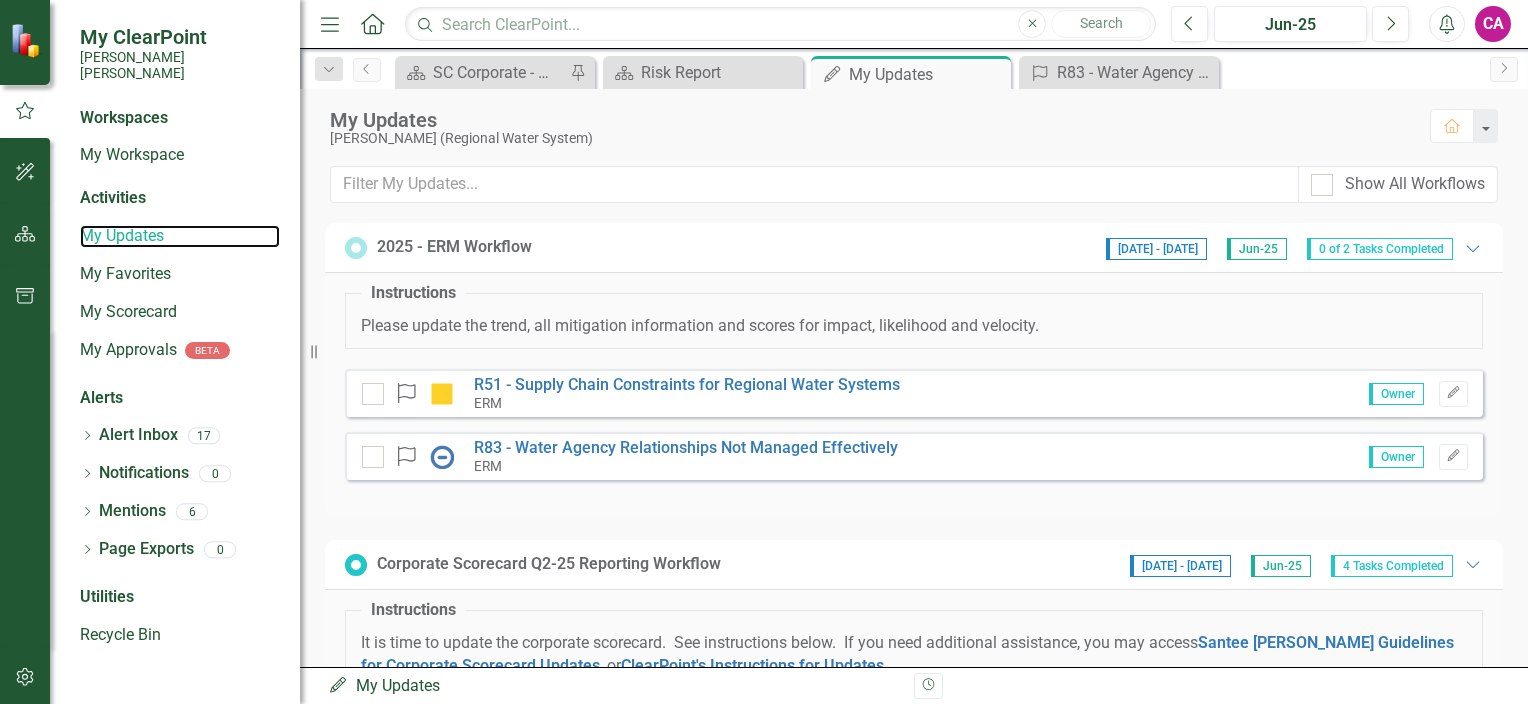 click on "0 of 2 Tasks Completed" at bounding box center (1380, 249) 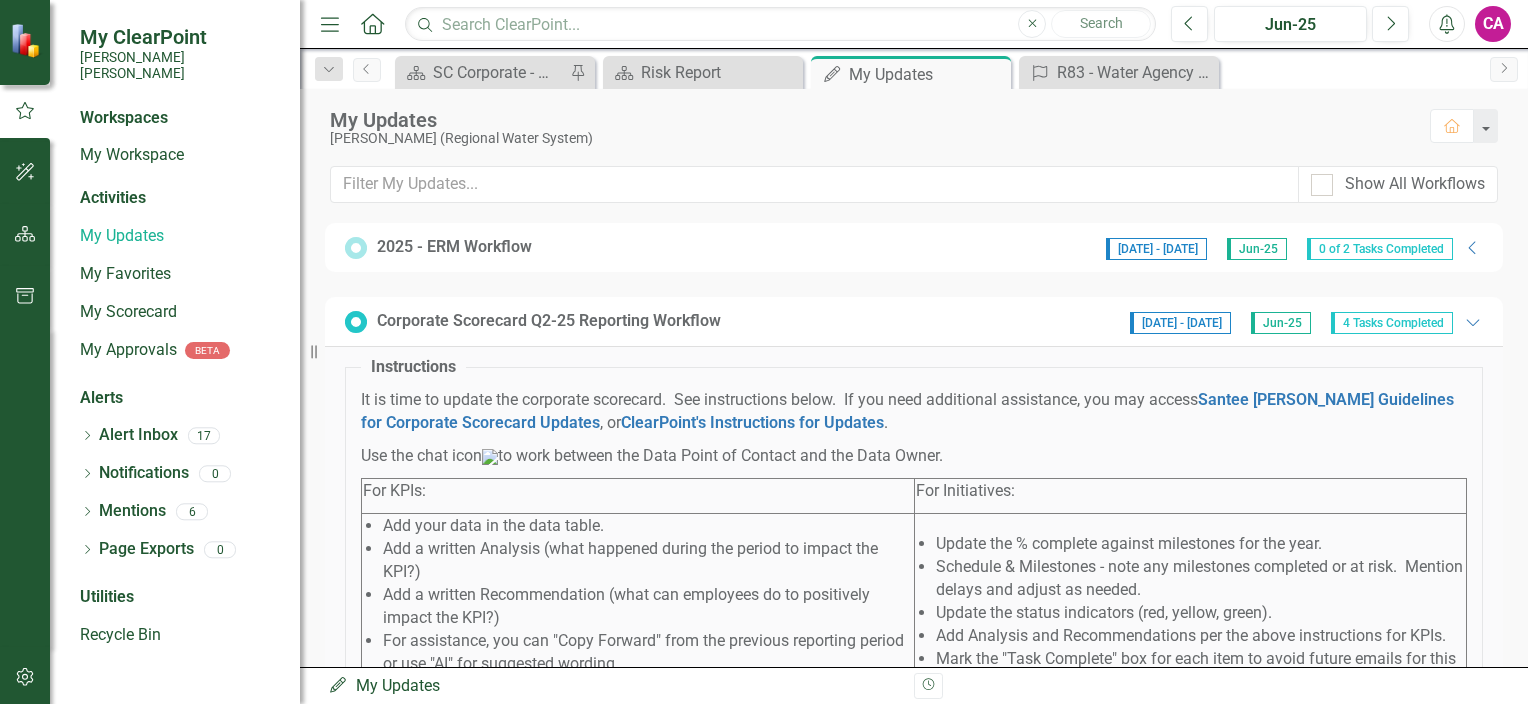 click on "0 of 2 Tasks Completed" at bounding box center [1380, 249] 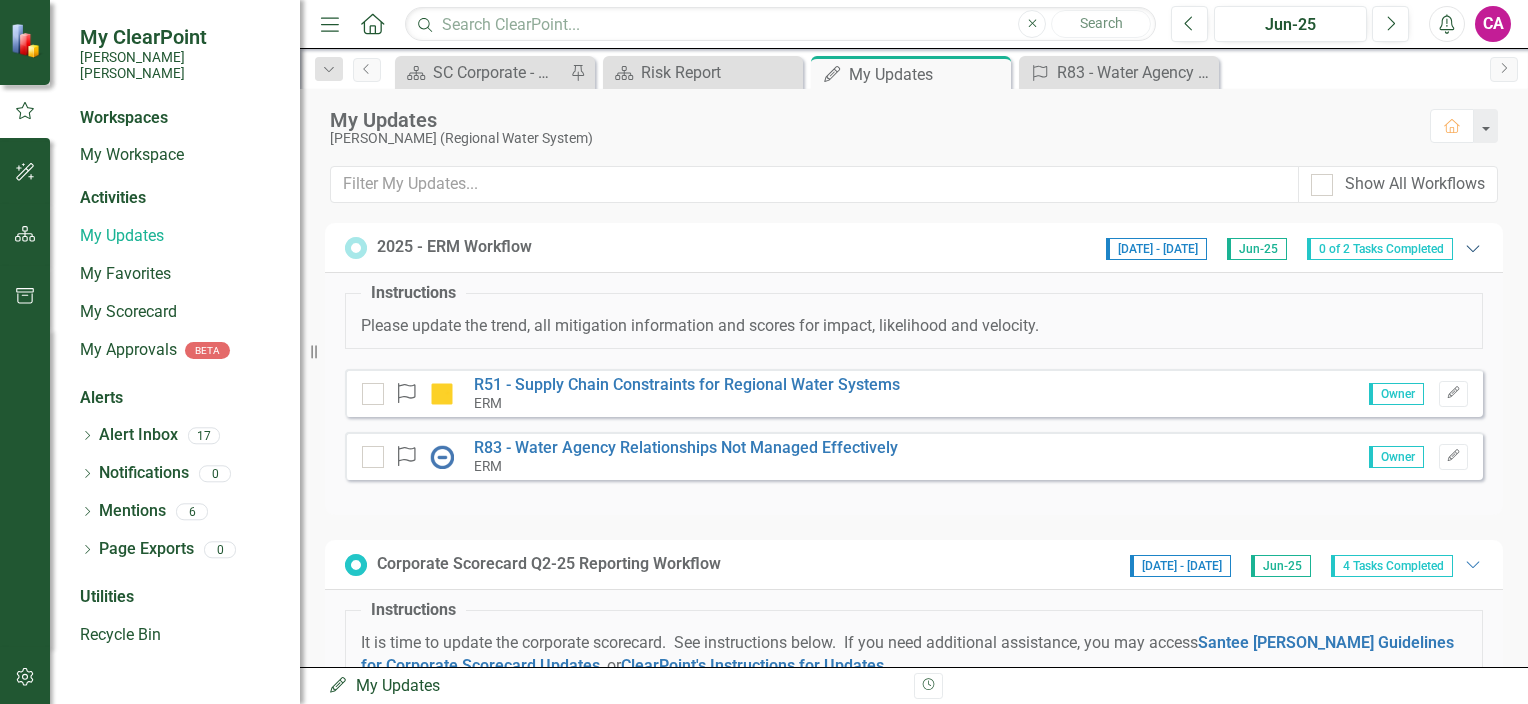 click on "Expanded" 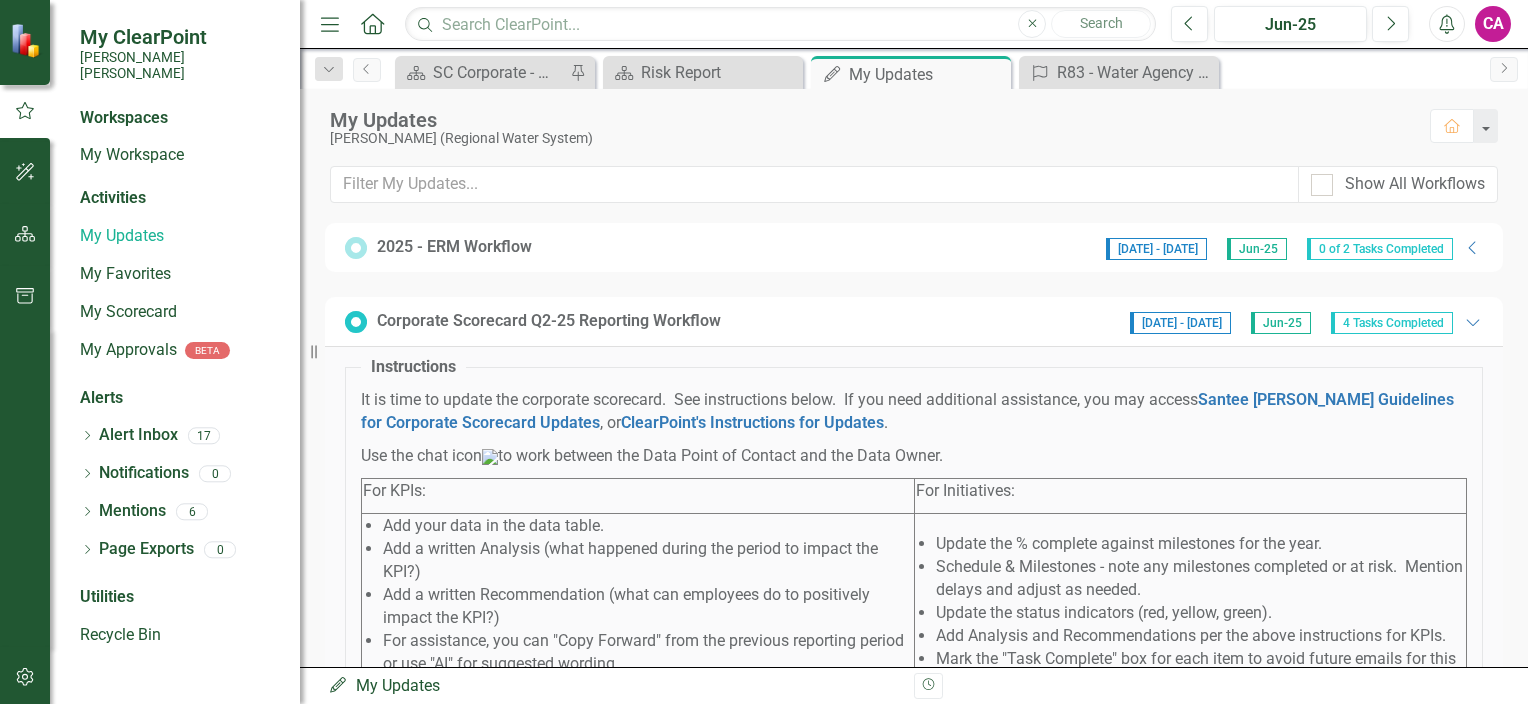 click on "0 of 2 Tasks Completed" at bounding box center (1380, 249) 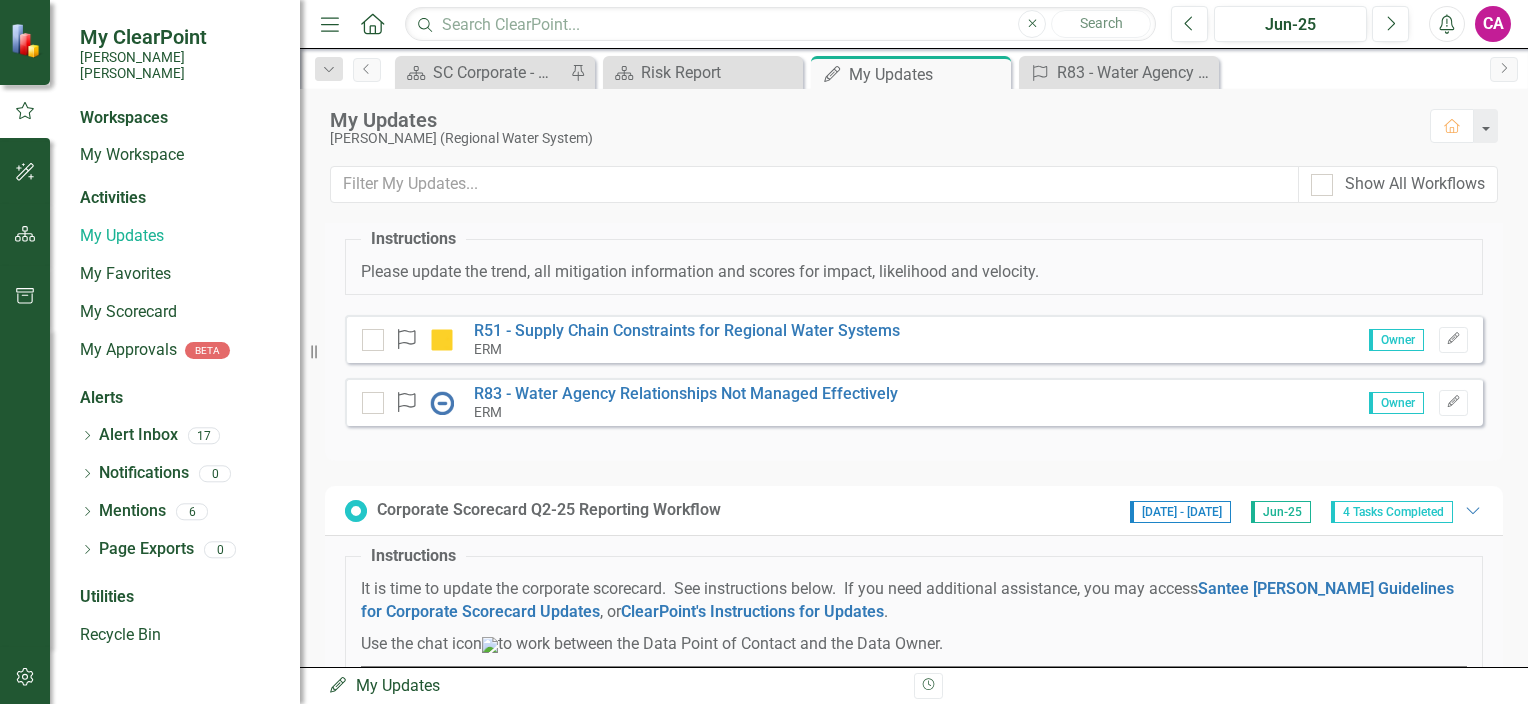 scroll, scrollTop: 0, scrollLeft: 0, axis: both 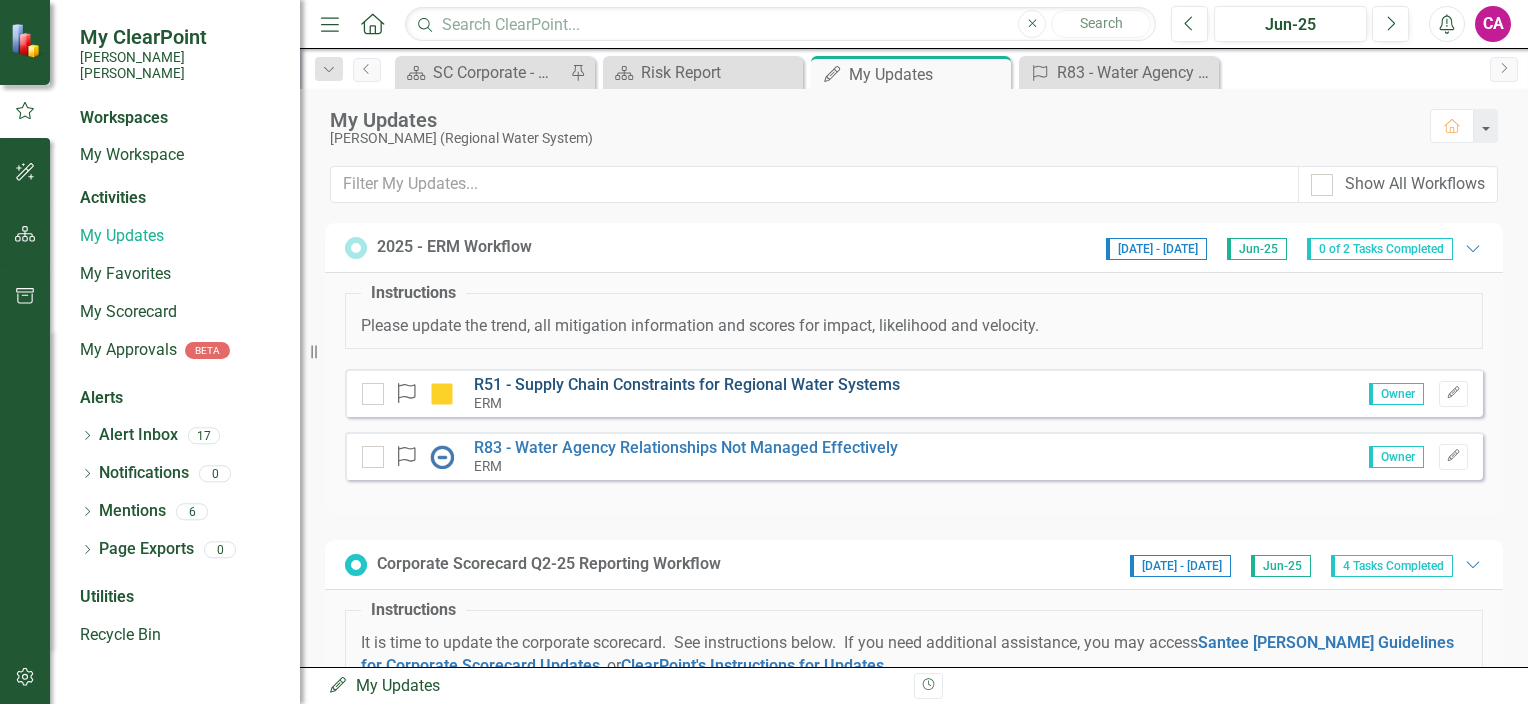 click on "R51 - Supply Chain Constraints for Regional Water Systems ERM" at bounding box center [687, 393] 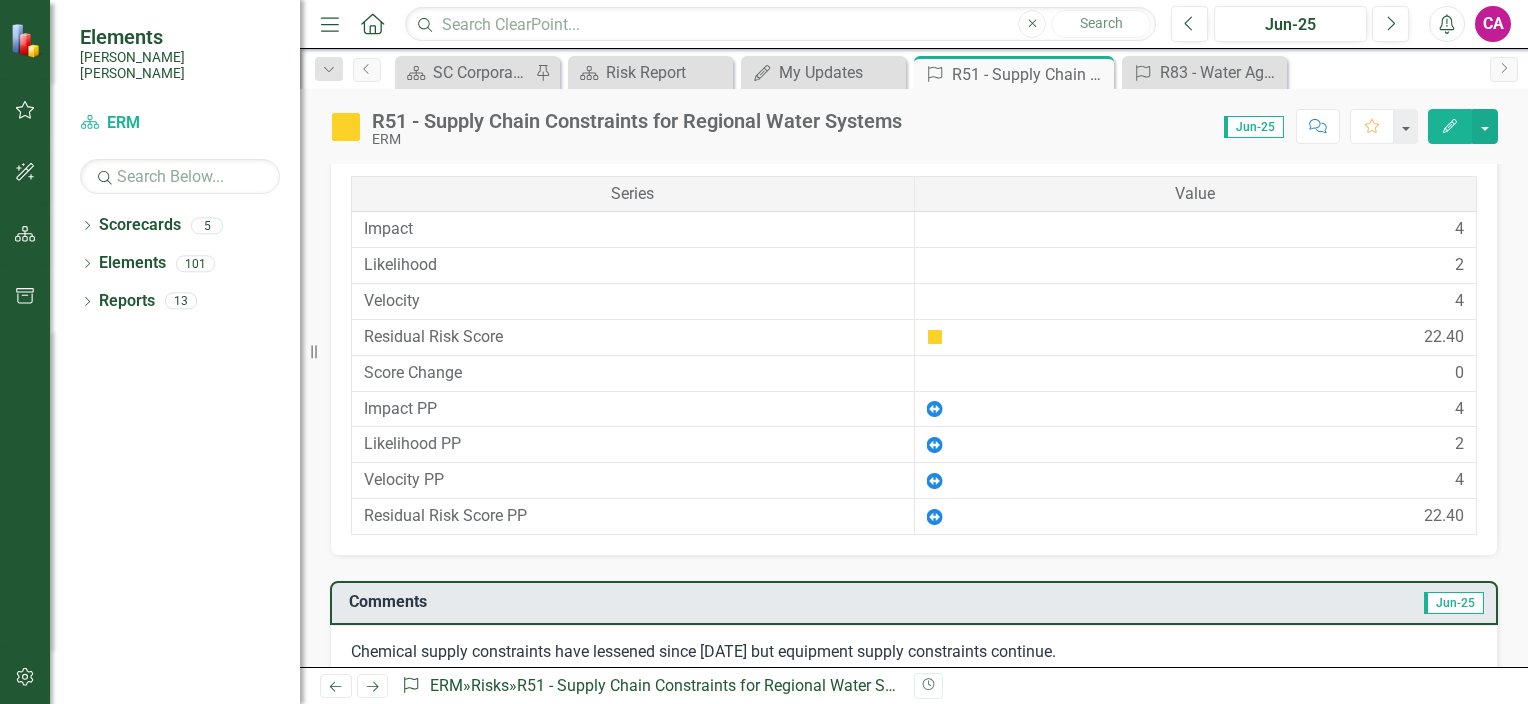scroll, scrollTop: 1309, scrollLeft: 0, axis: vertical 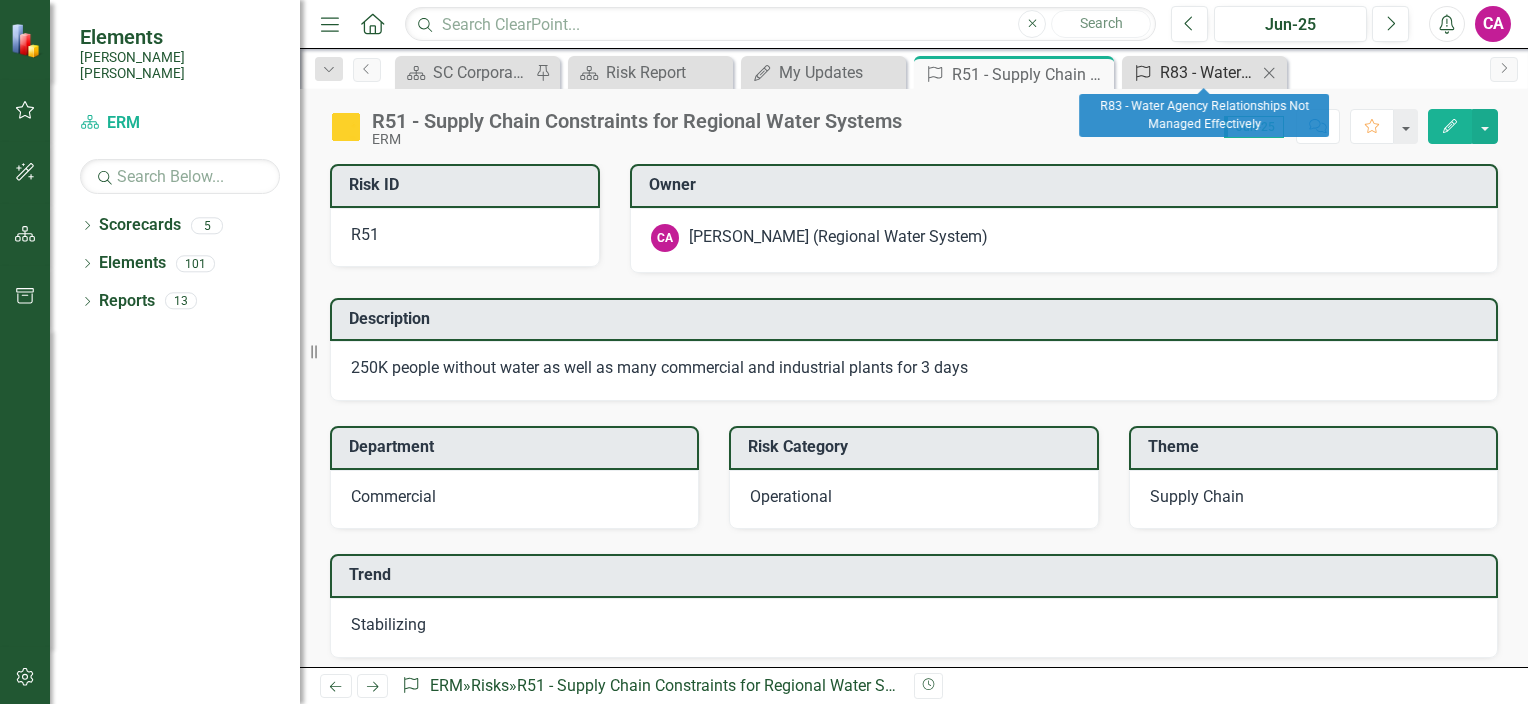 click on "R83 - Water Agency Relationships Not Managed Effectively" at bounding box center (1208, 72) 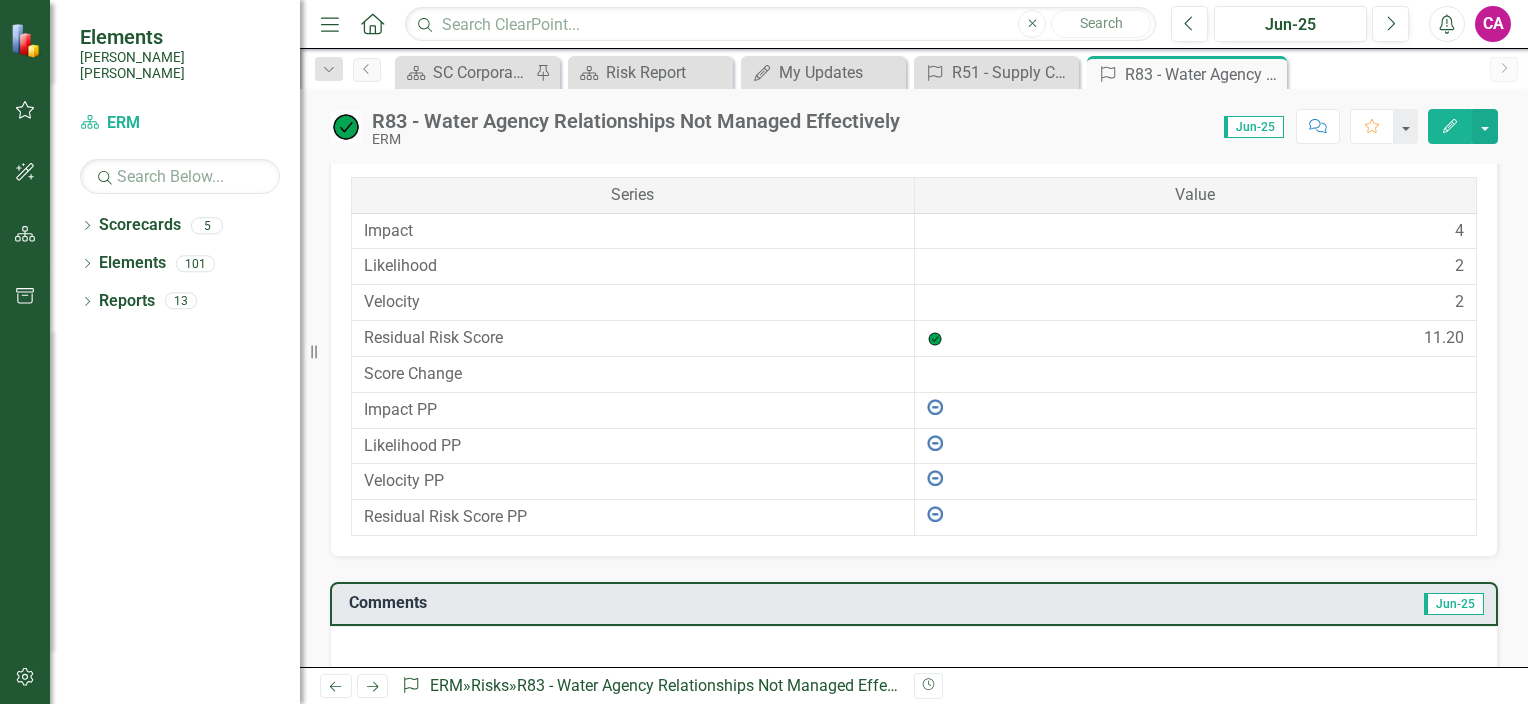 scroll, scrollTop: 380, scrollLeft: 0, axis: vertical 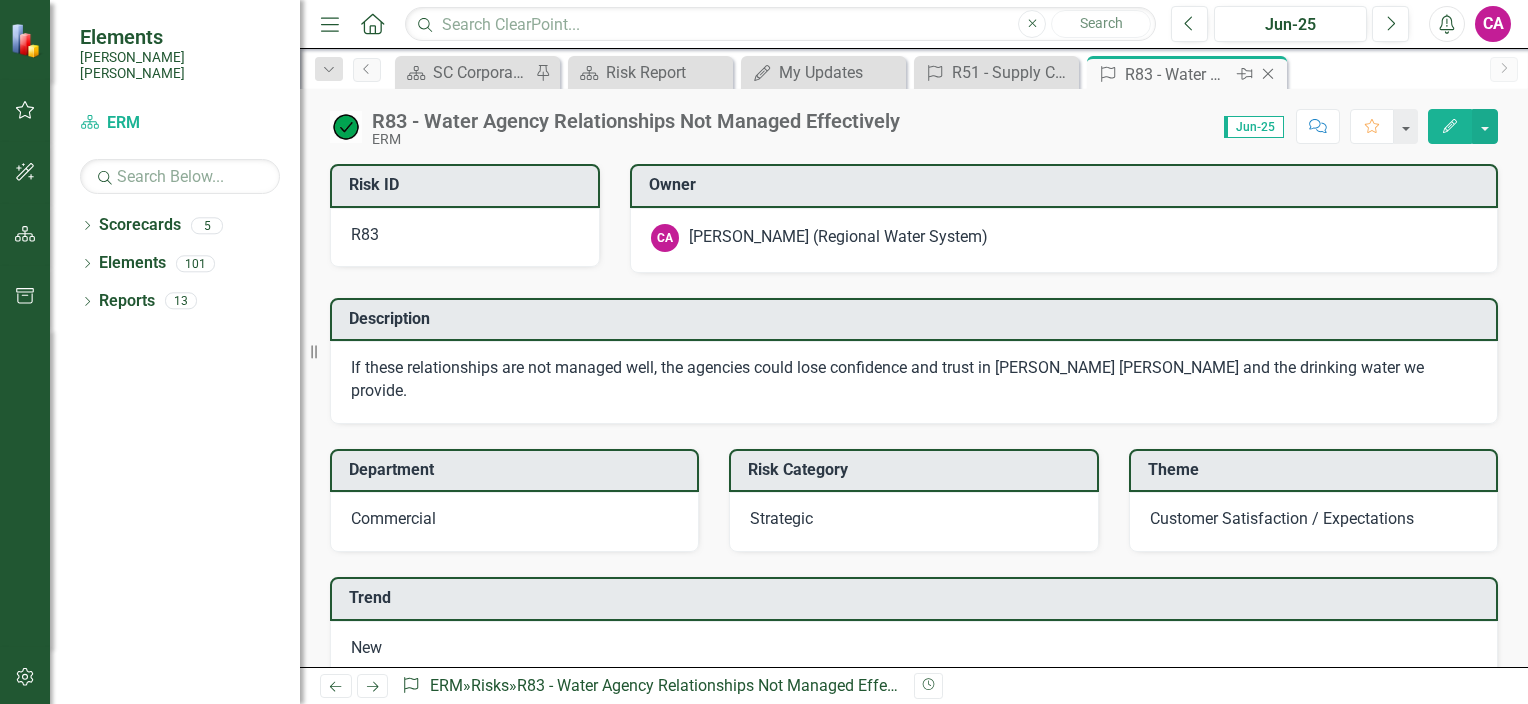 click on "Close" 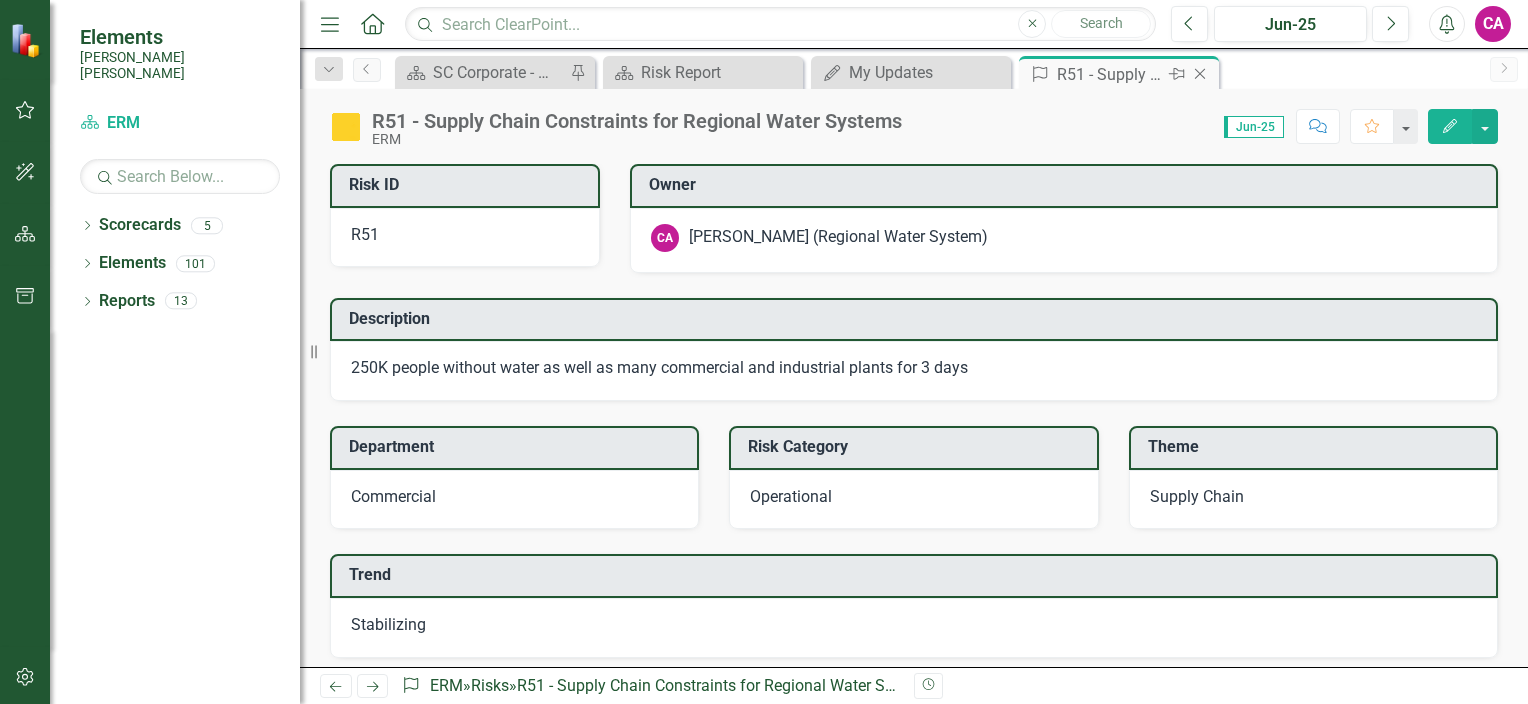 click on "Close" 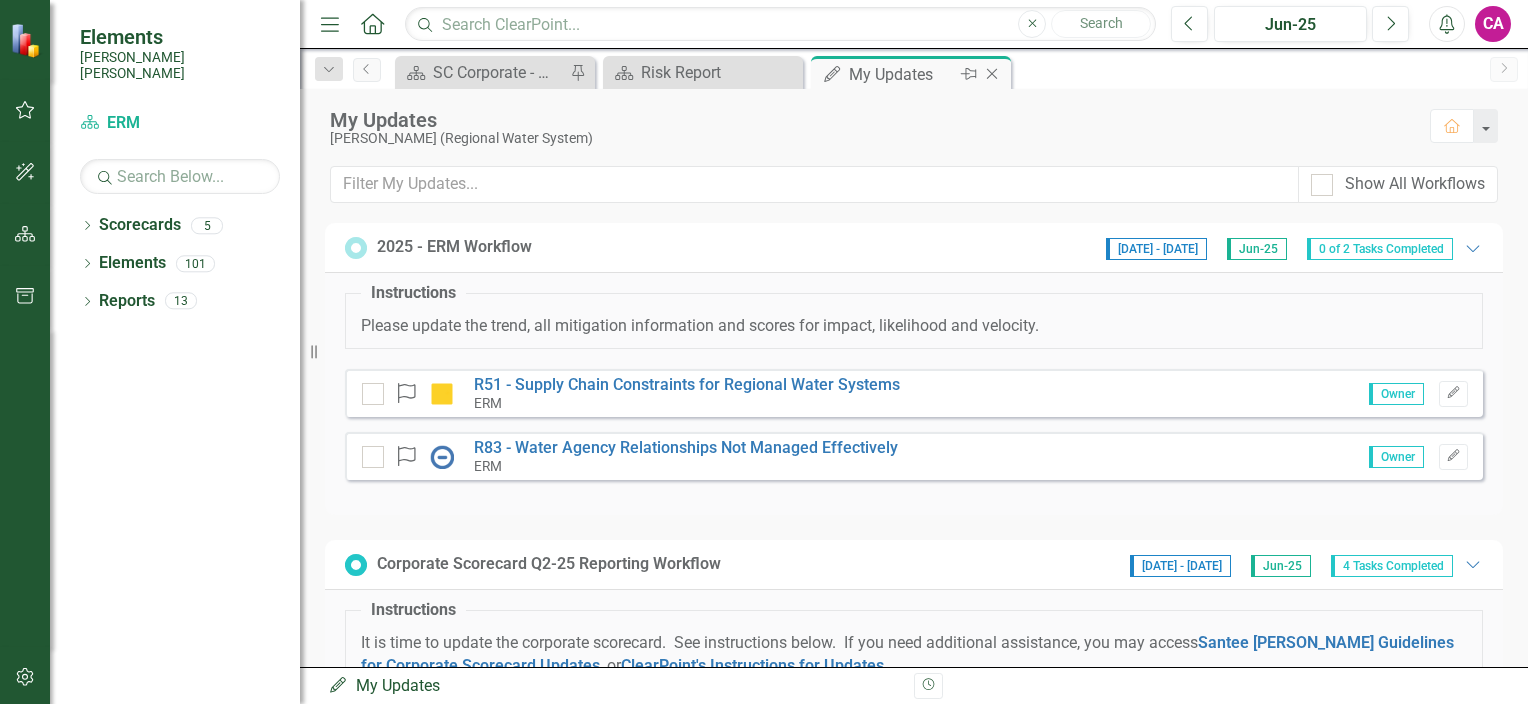 click on "Close" 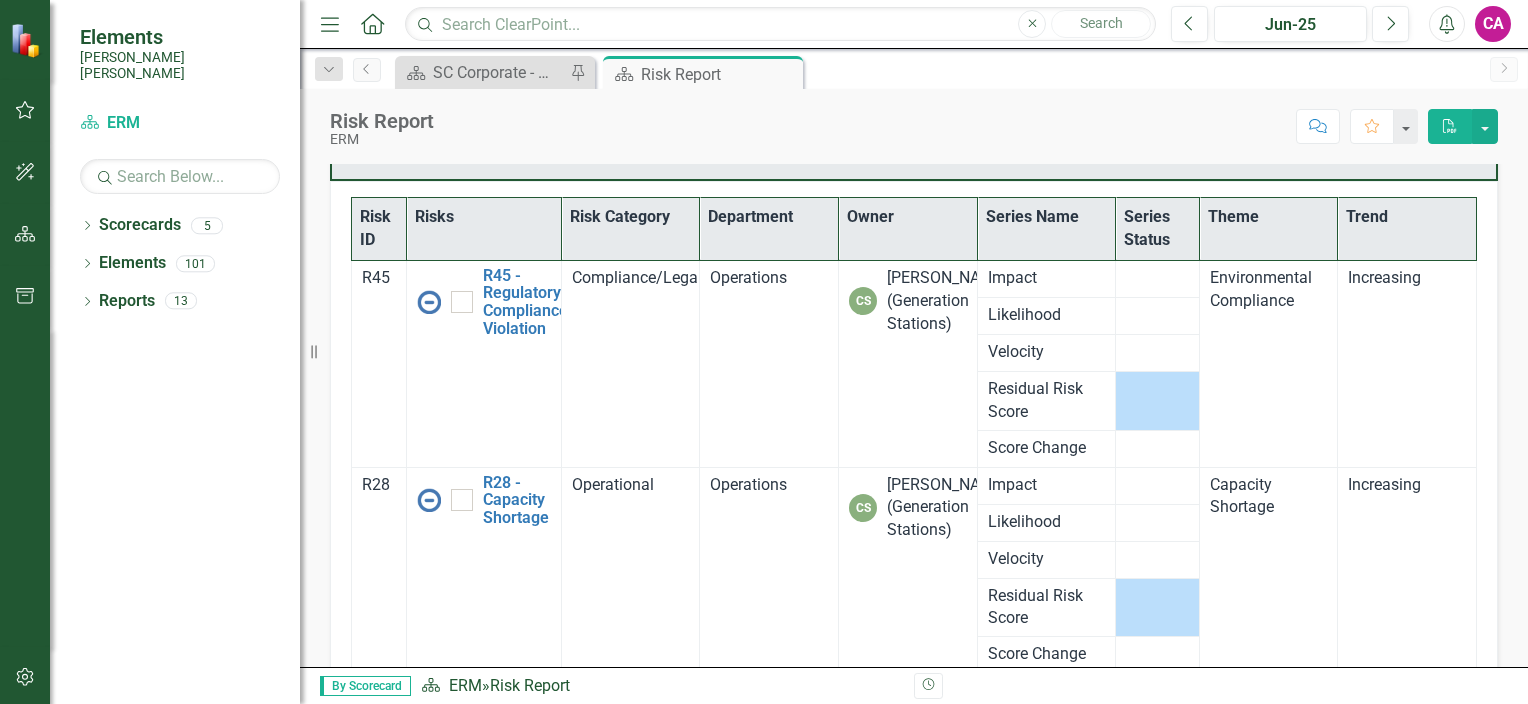 scroll, scrollTop: 0, scrollLeft: 0, axis: both 